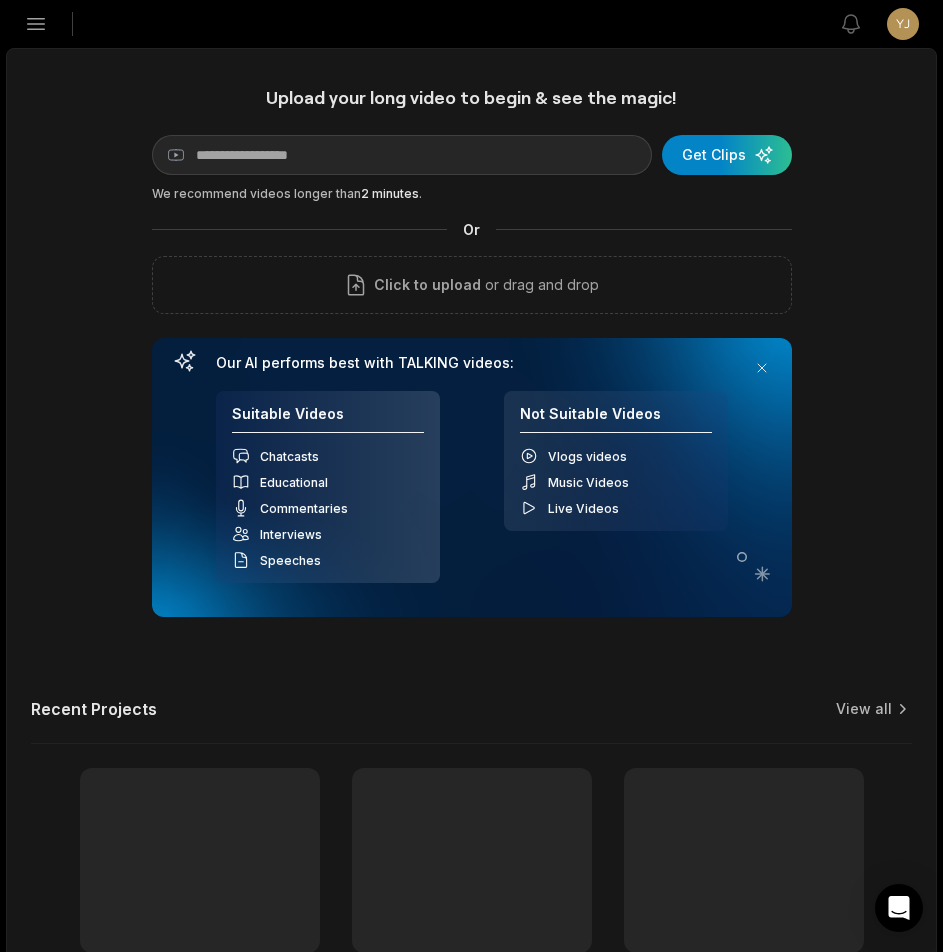 scroll, scrollTop: 0, scrollLeft: 0, axis: both 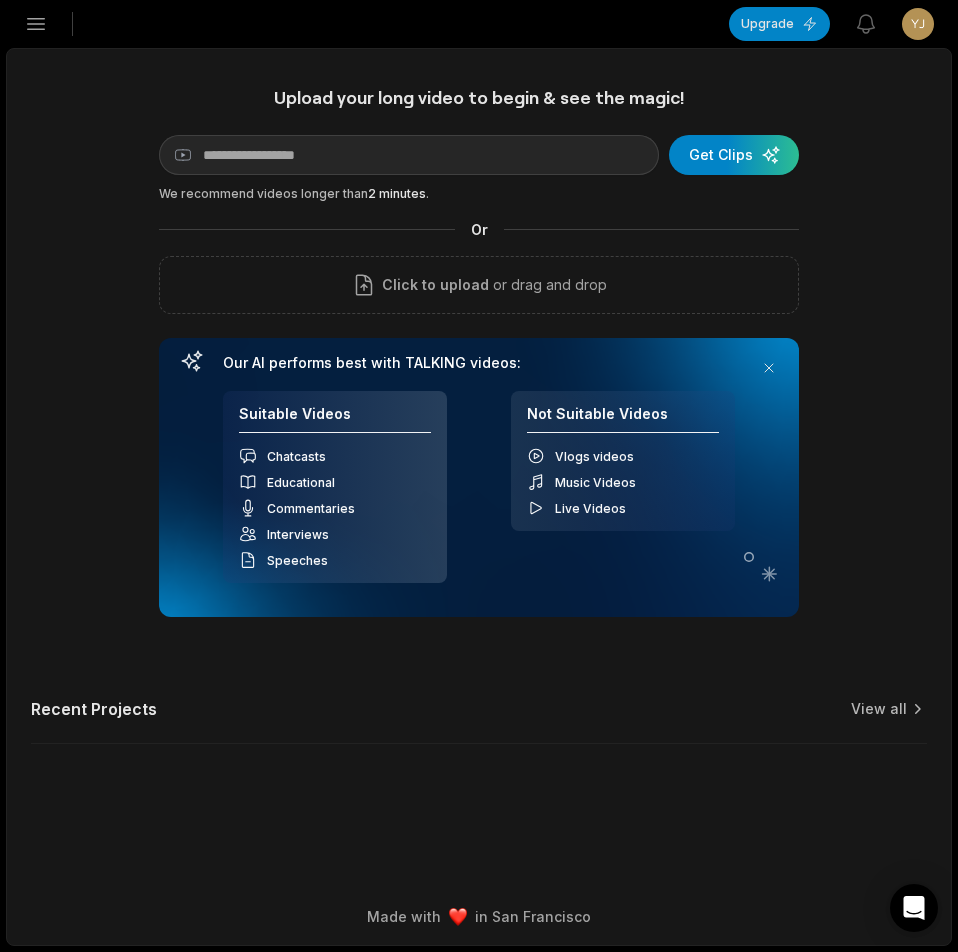 click 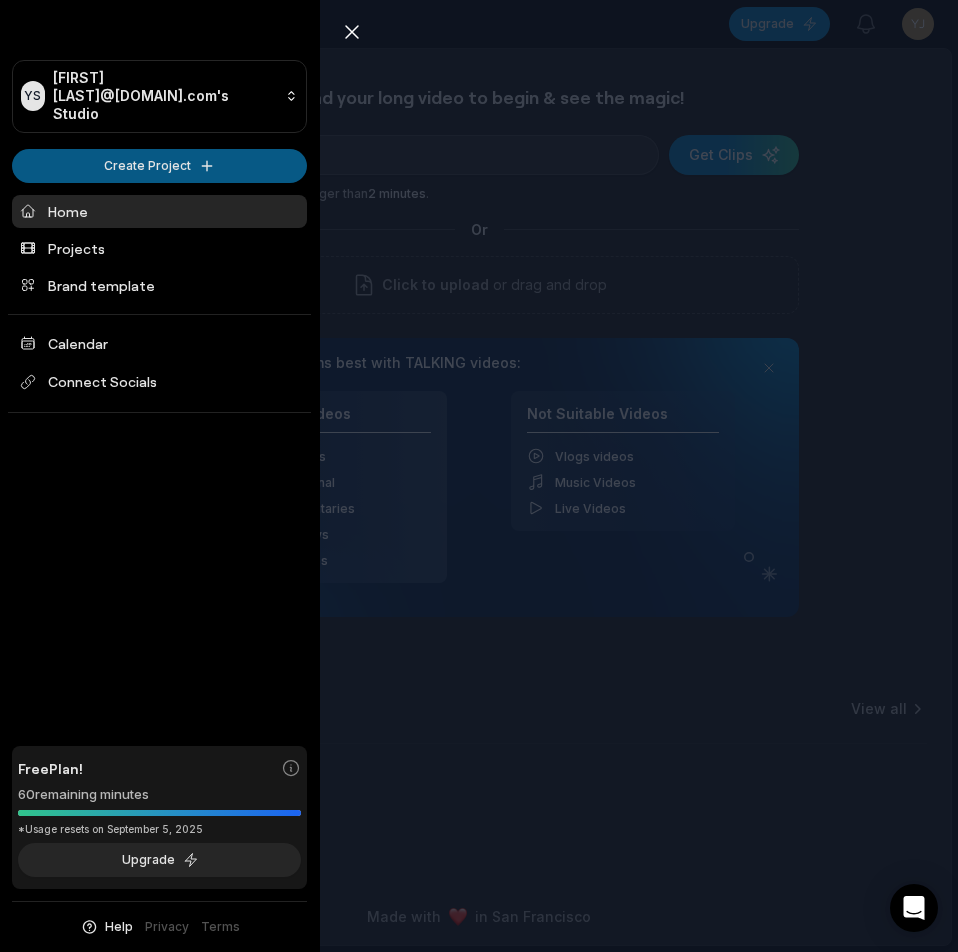 click on "YS Yjyeqqa@telegmail.com's Studio Create Project Home Projects Brand template Calendar Connect Socials Free  Plan! 60  remaining minutes *Usage resets on September 5, 2025 Upgrade Help Privacy Terms Open sidebar Upgrade View notifications Open user menu   Upload your long video to begin & see the magic! YouTube link Get Clips We recommend videos longer than  2 minutes . Or Click to upload or drag and drop Our AI performs best with TALKING videos: Suitable Videos Chatcasts Educational  Commentaries  Interviews  Speeches Not Suitable Videos Vlogs videos Music Videos Live Videos Recent Projects View all Made with   in San Francisco
Close sidebar YS Yjyeqqa@telegmail.com's Studio Create Project Home Projects Brand template Calendar Connect Socials Free  Plan! 60  remaining minutes *Usage resets on September 5, 2025 Upgrade Help Privacy Terms" at bounding box center (479, 476) 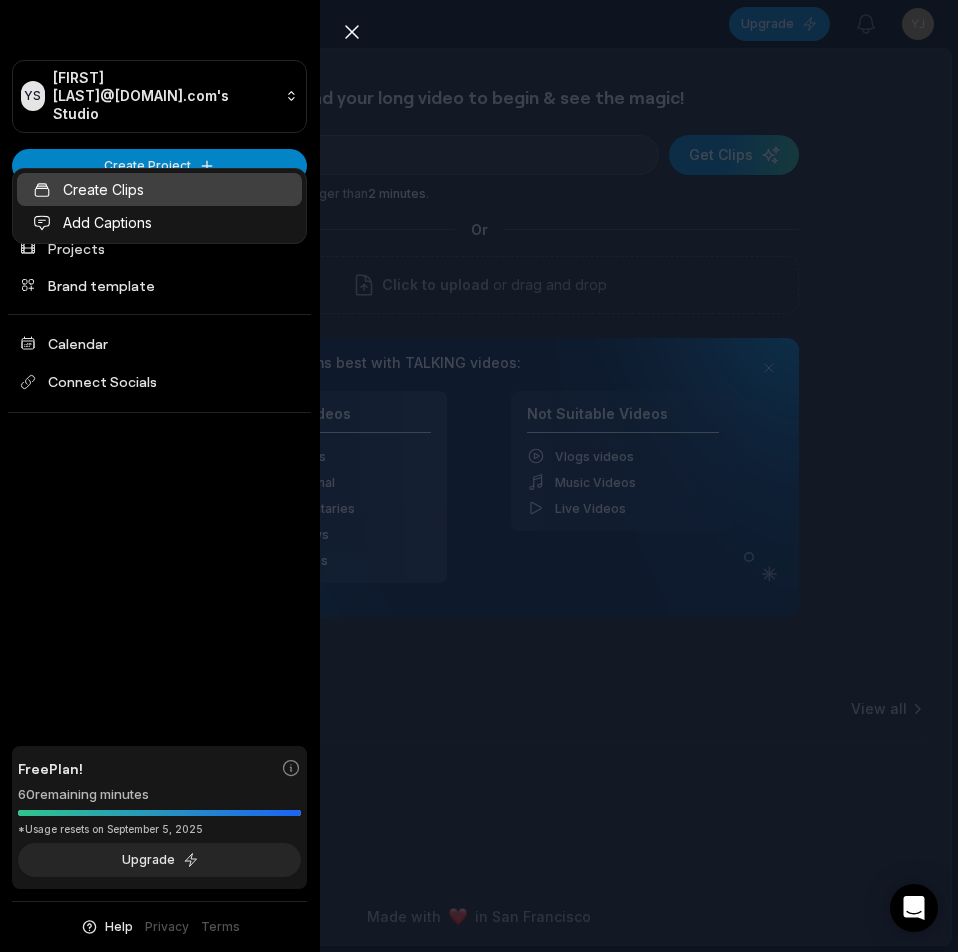 click on "Create Clips" at bounding box center (159, 189) 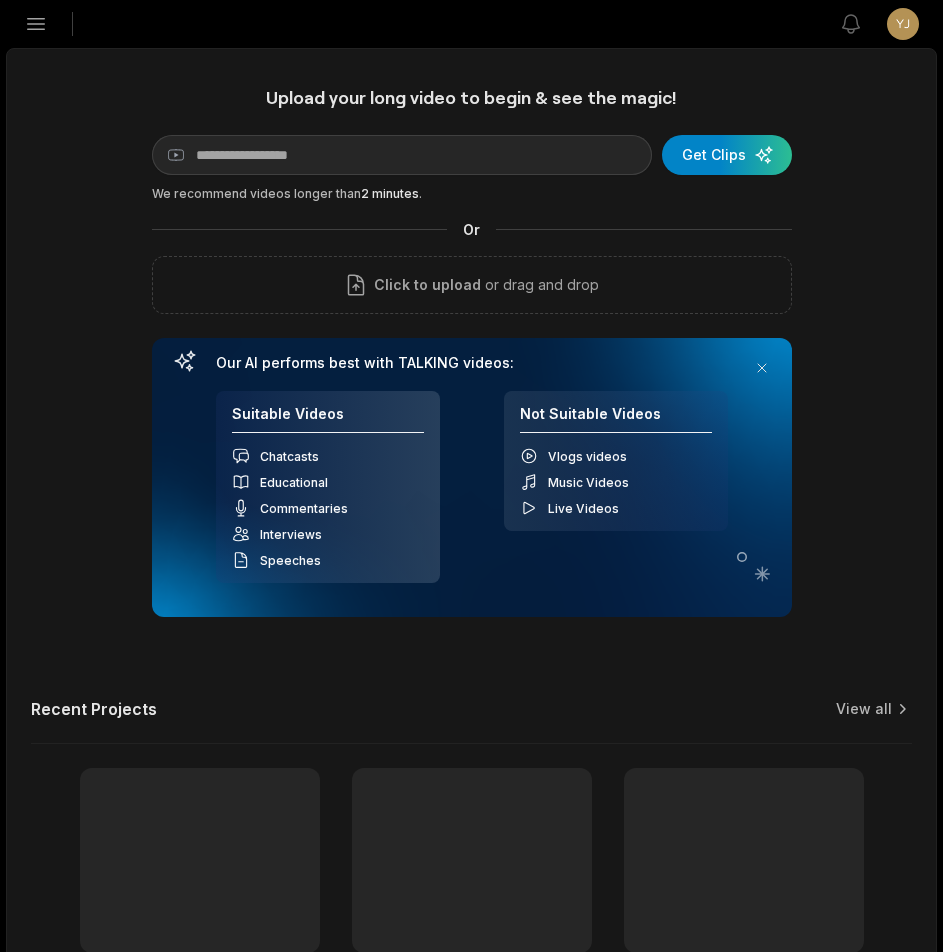 scroll, scrollTop: 0, scrollLeft: 0, axis: both 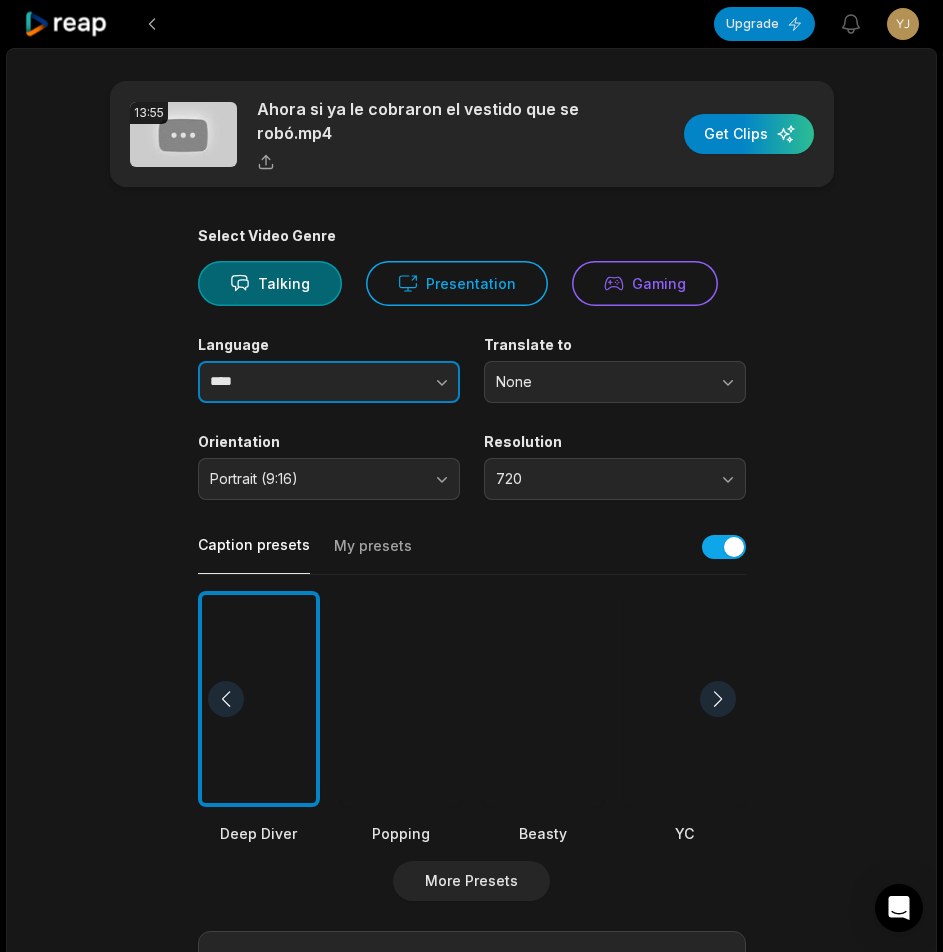click on "****" at bounding box center [329, 382] 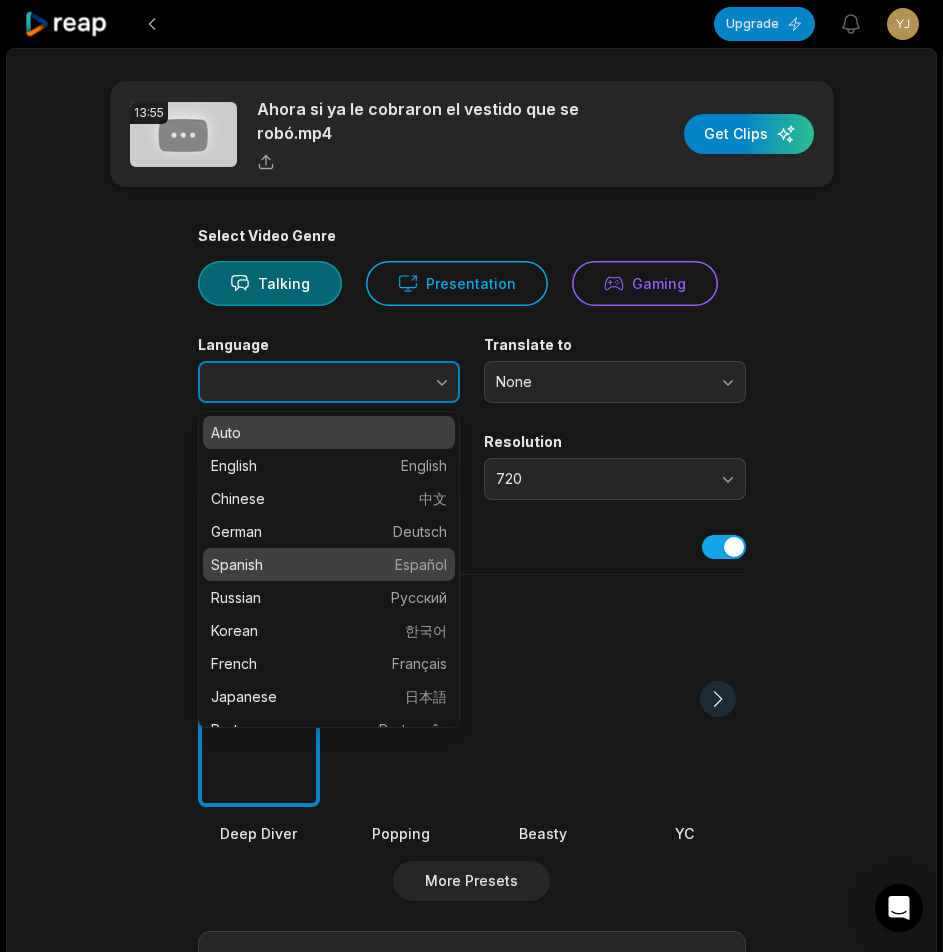 type on "*******" 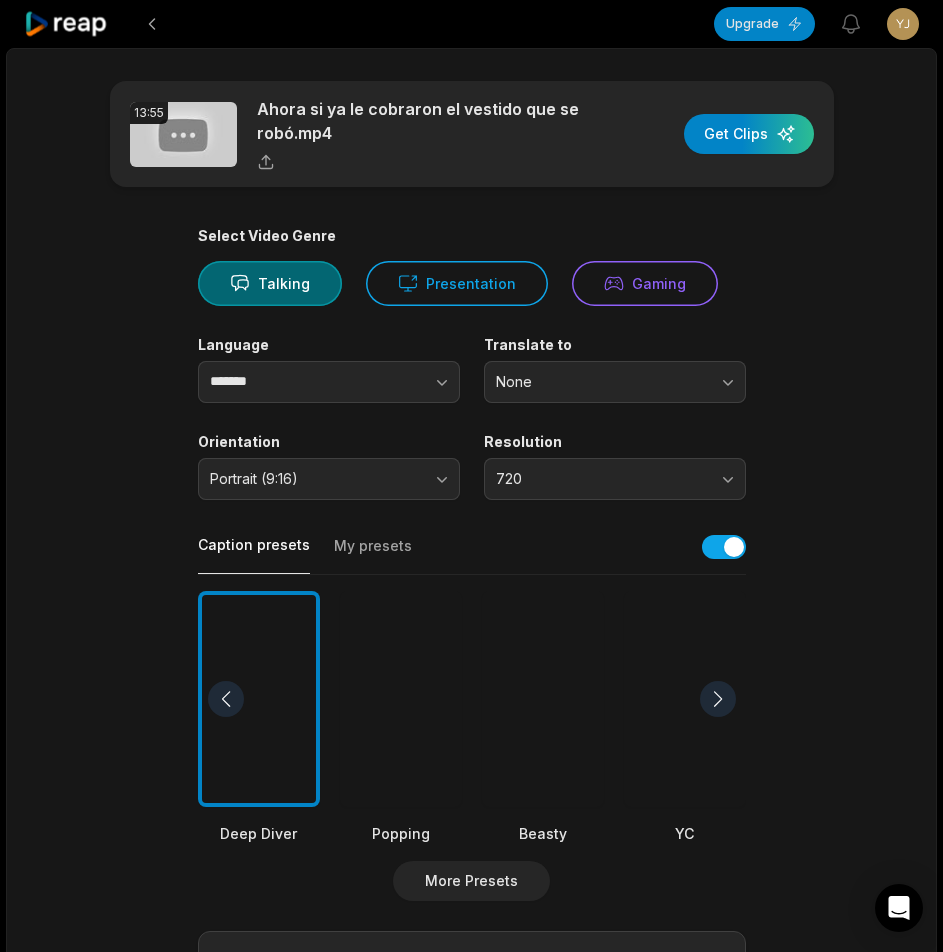 click at bounding box center [543, 699] 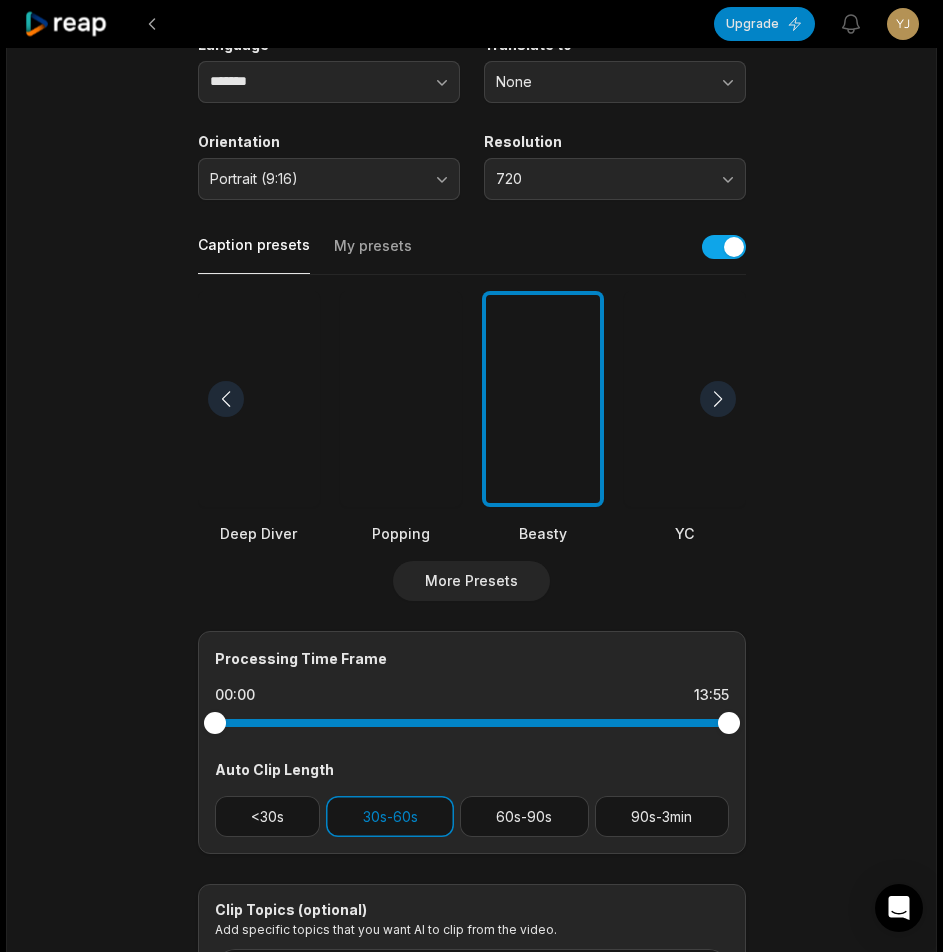 scroll, scrollTop: 498, scrollLeft: 0, axis: vertical 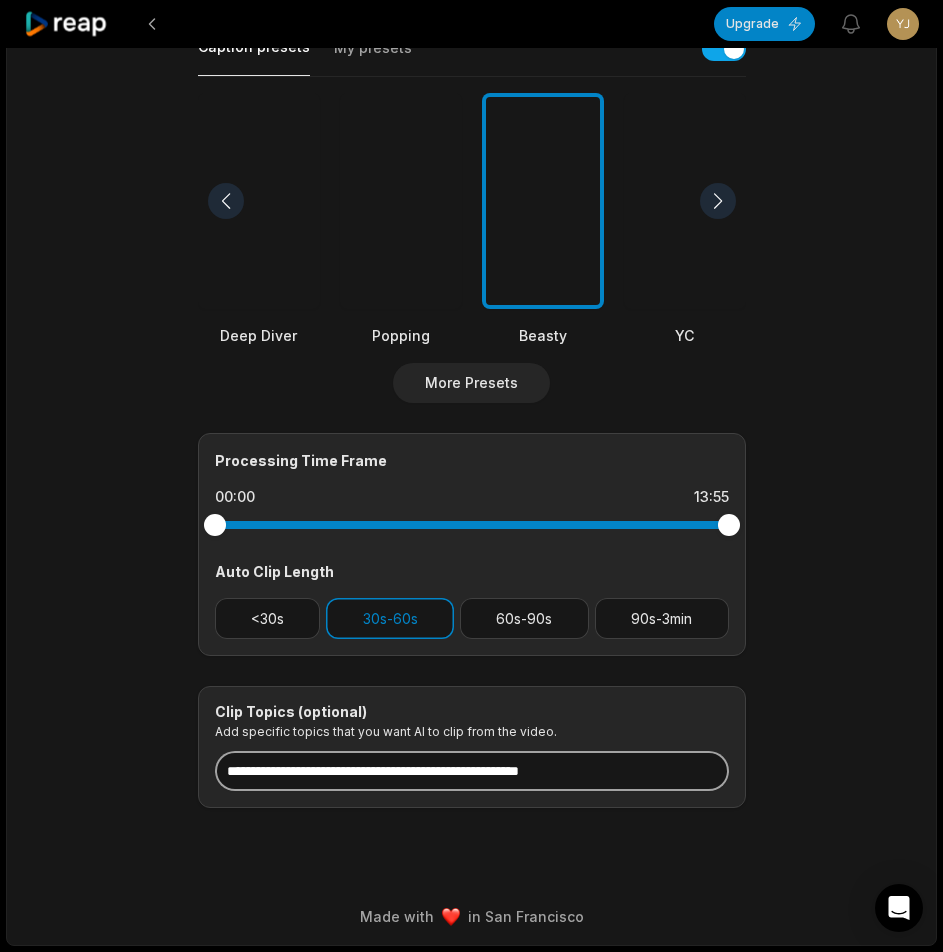 click at bounding box center (472, 771) 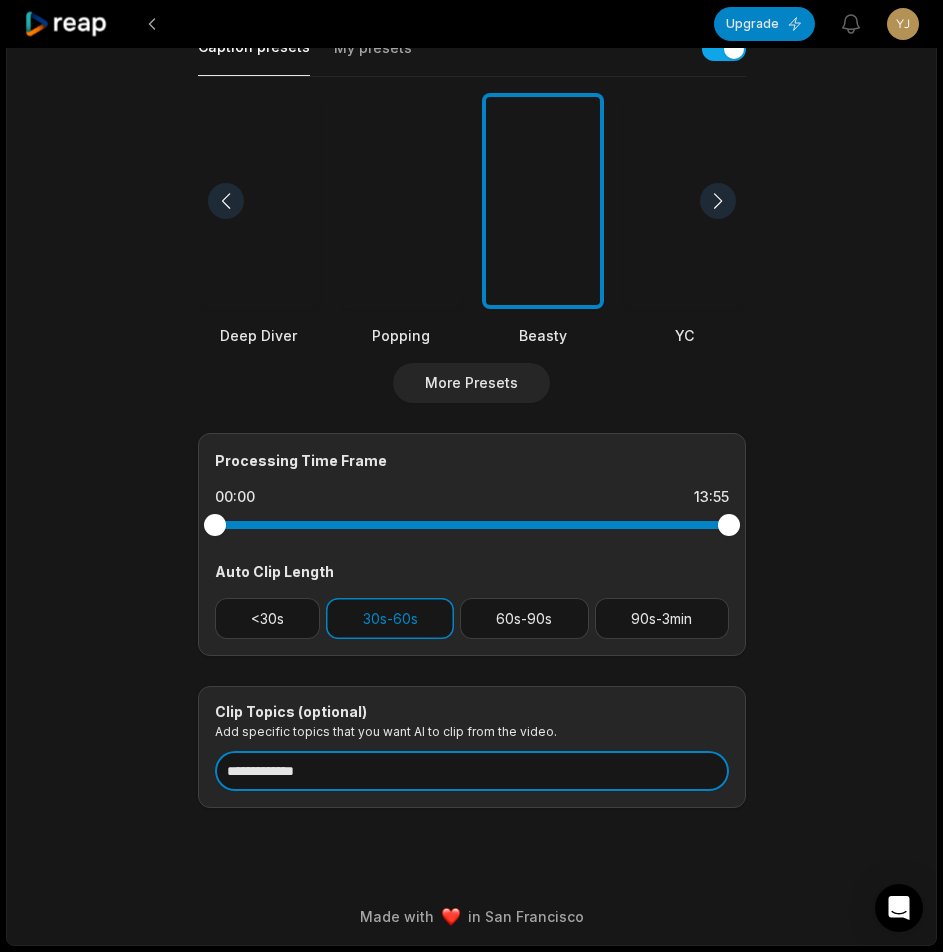 scroll, scrollTop: 0, scrollLeft: 0, axis: both 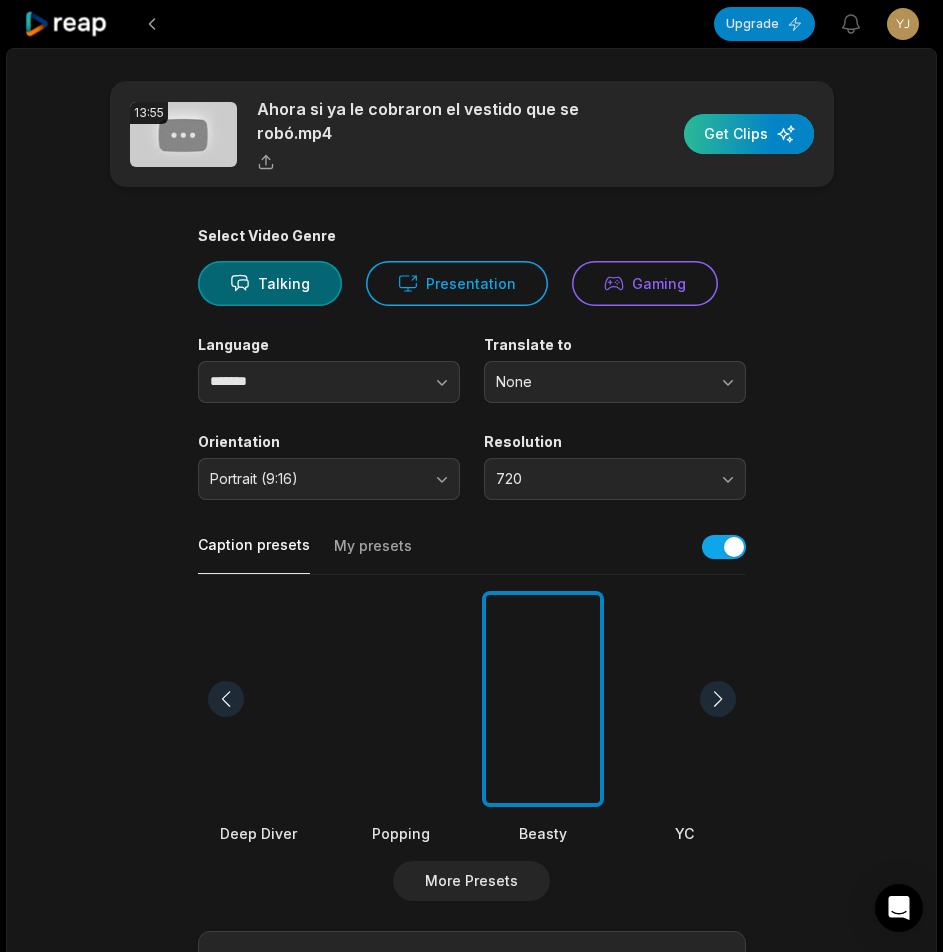 type on "**********" 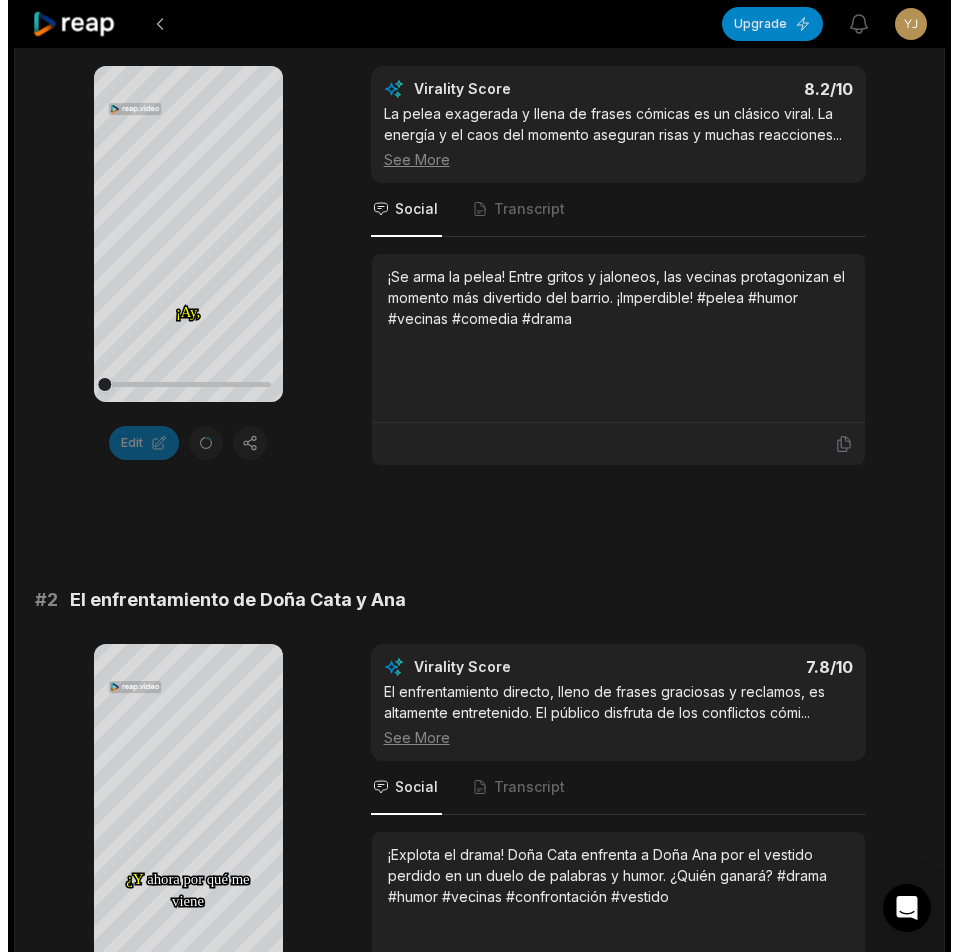 scroll, scrollTop: 0, scrollLeft: 0, axis: both 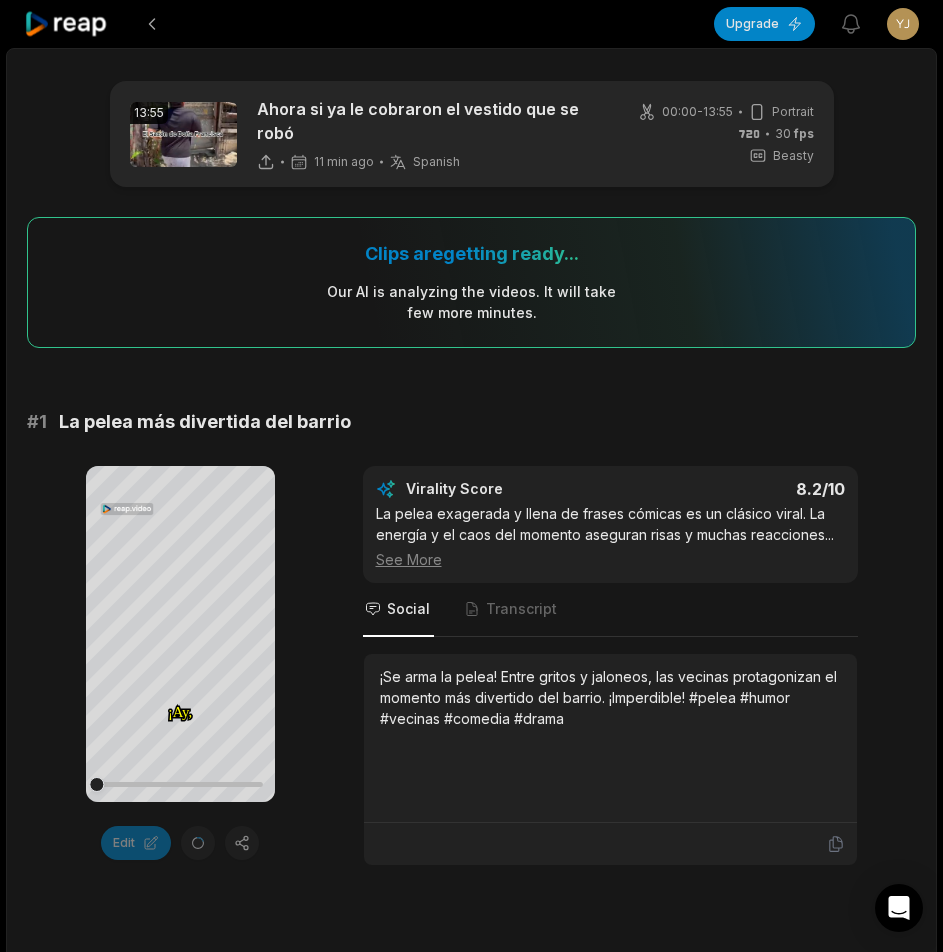 click 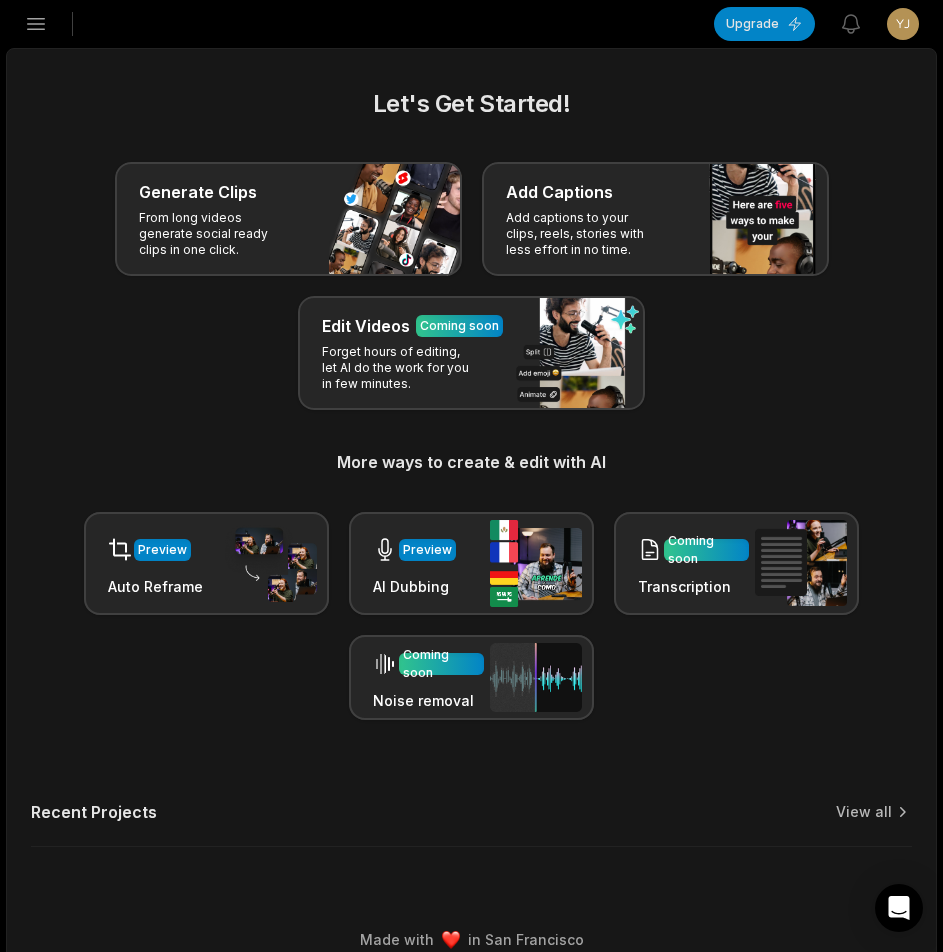 click 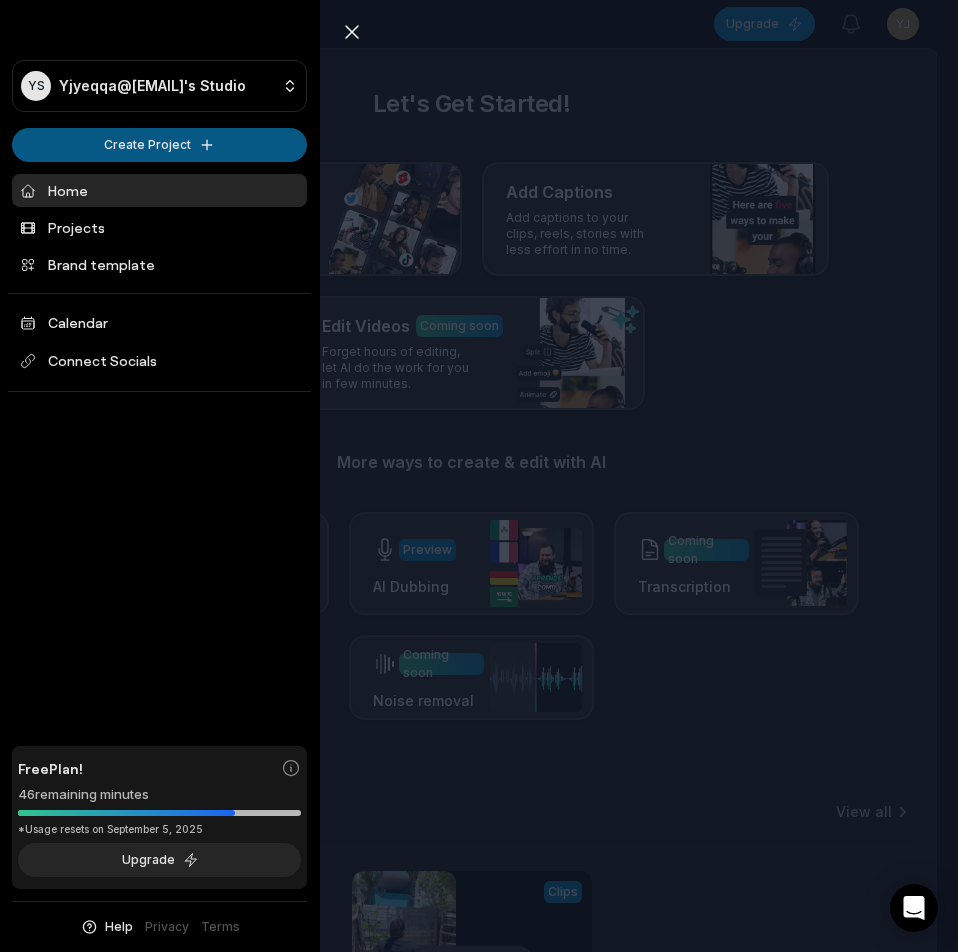 click on "YS Yjyeqqa@telegmail.com's Studio Create Project Home Projects Brand template Calendar Connect Socials Free  Plan! 46  remaining minutes *Usage resets on September 5, 2025 Upgrade Help Privacy Terms Open sidebar Upgrade View notifications Open user menu   Let's Get Started! Generate Clips From long videos generate social ready clips in one click. Add Captions Add captions to your clips, reels, stories with less effort in no time. Edit Videos Coming soon Forget hours of editing, let AI do the work for you in few minutes. More ways to create & edit with AI Preview Auto Reframe Preview AI Dubbing Coming soon Transcription Coming soon Noise removal Recent Projects View all Processing Clips 13:55 Ahora si ya le cobraron el vestido que se robó Open options 11 minutes ago Made with   in San Francisco
Close sidebar YS Yjyeqqa@telegmail.com's Studio Create Project Home Projects Brand template Calendar Connect Socials Free  Plan! 46  remaining minutes *Usage resets on September 5, 2025 Upgrade Help Privacy" at bounding box center [479, 476] 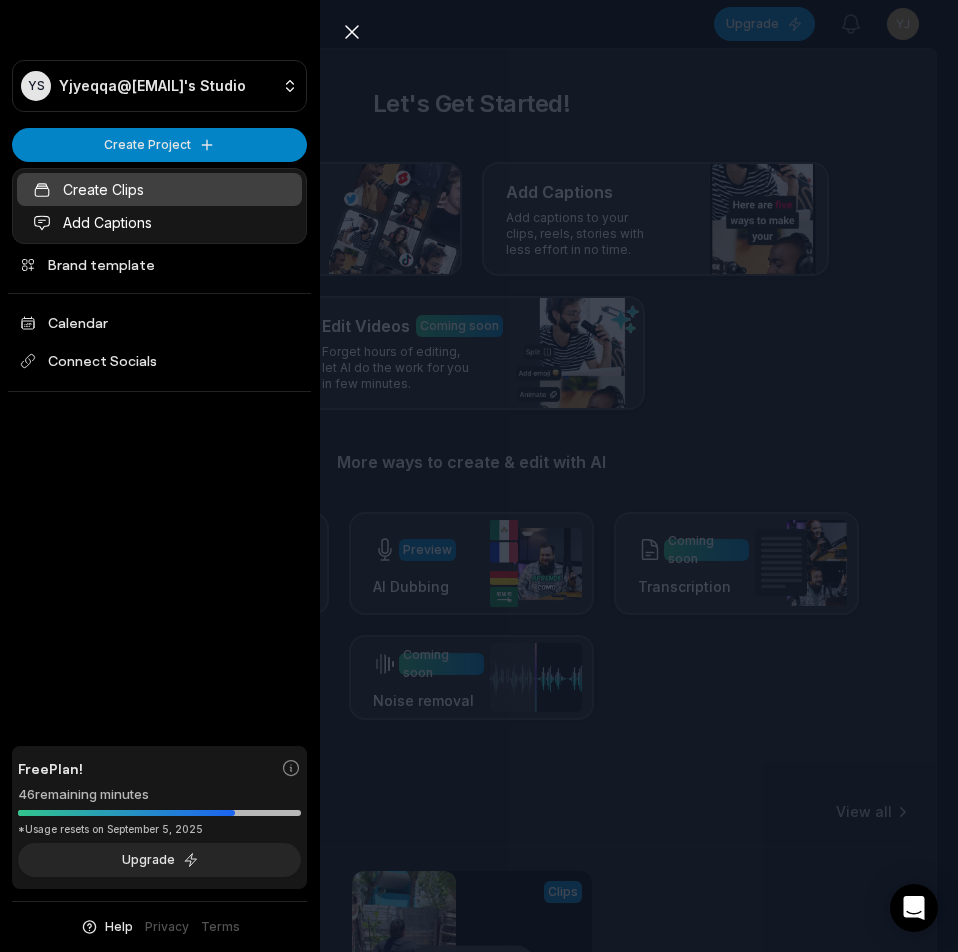 click on "Create Clips" at bounding box center (159, 189) 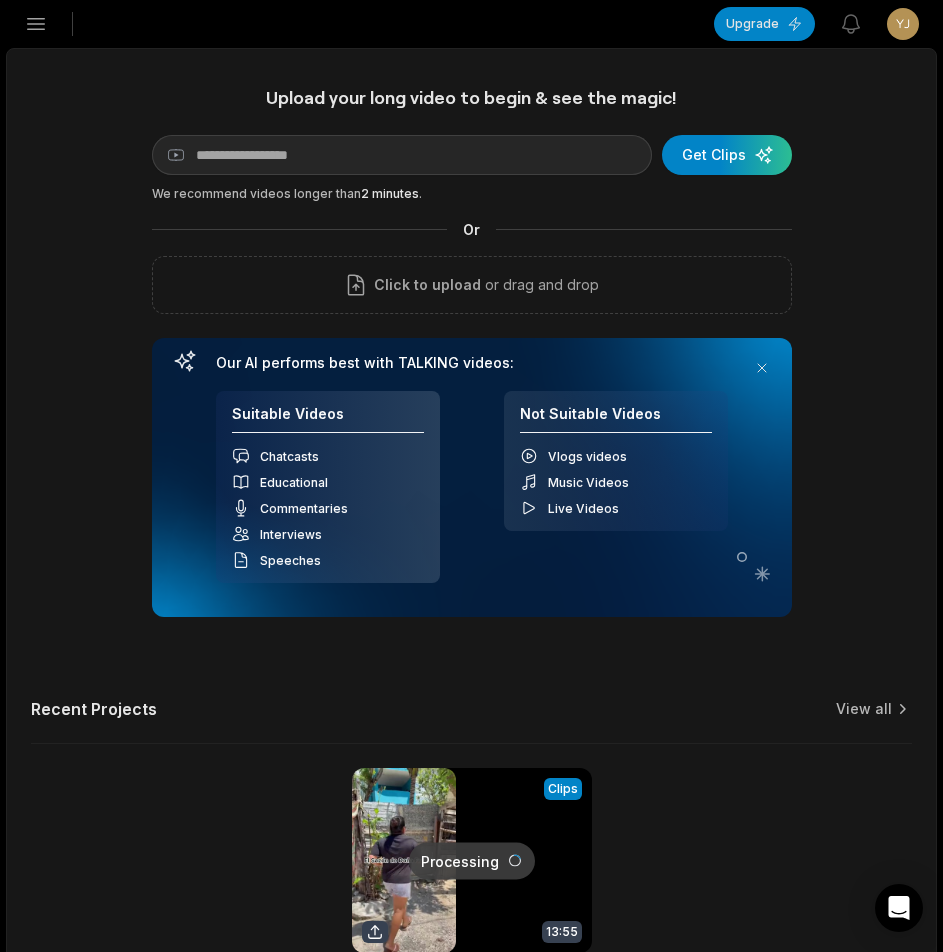 scroll, scrollTop: 0, scrollLeft: 0, axis: both 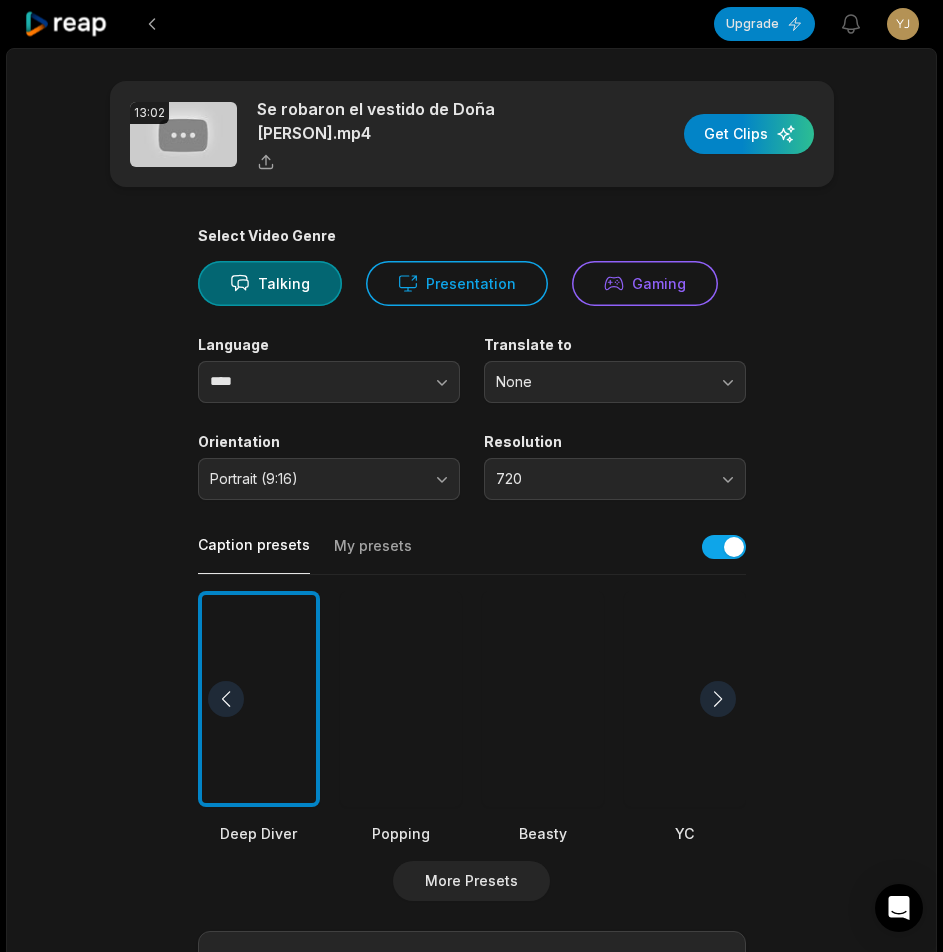 click at bounding box center [543, 699] 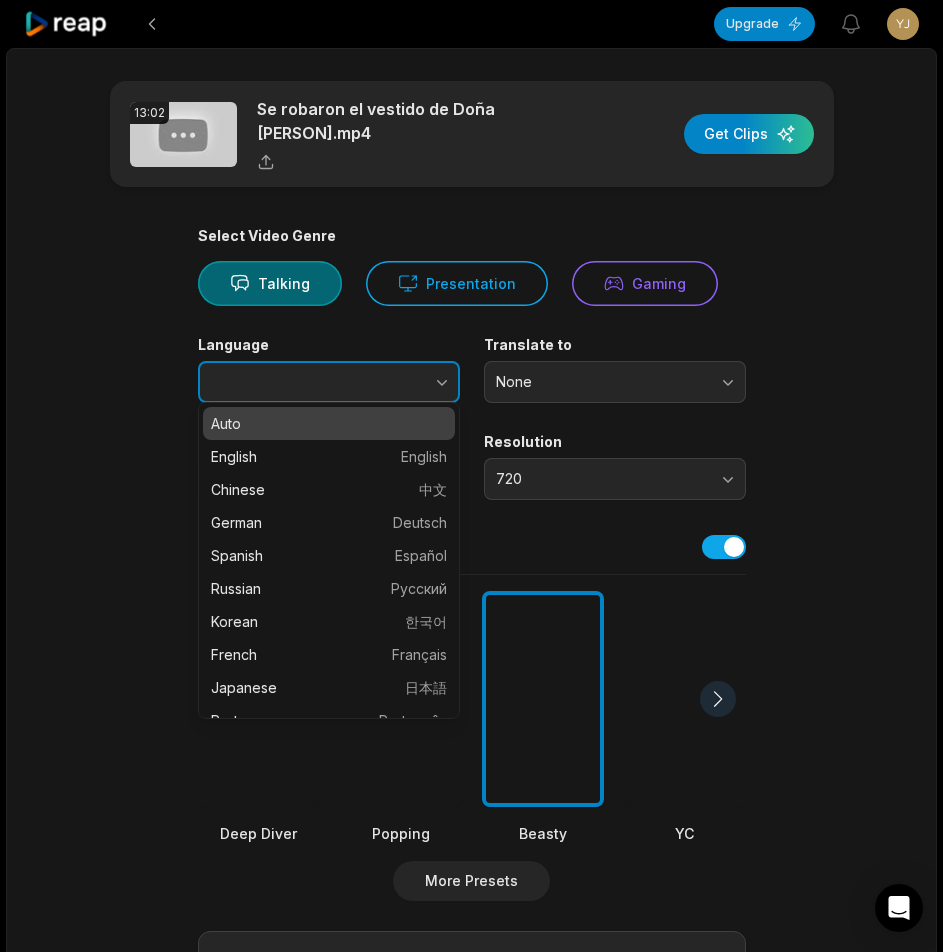 click at bounding box center (402, 382) 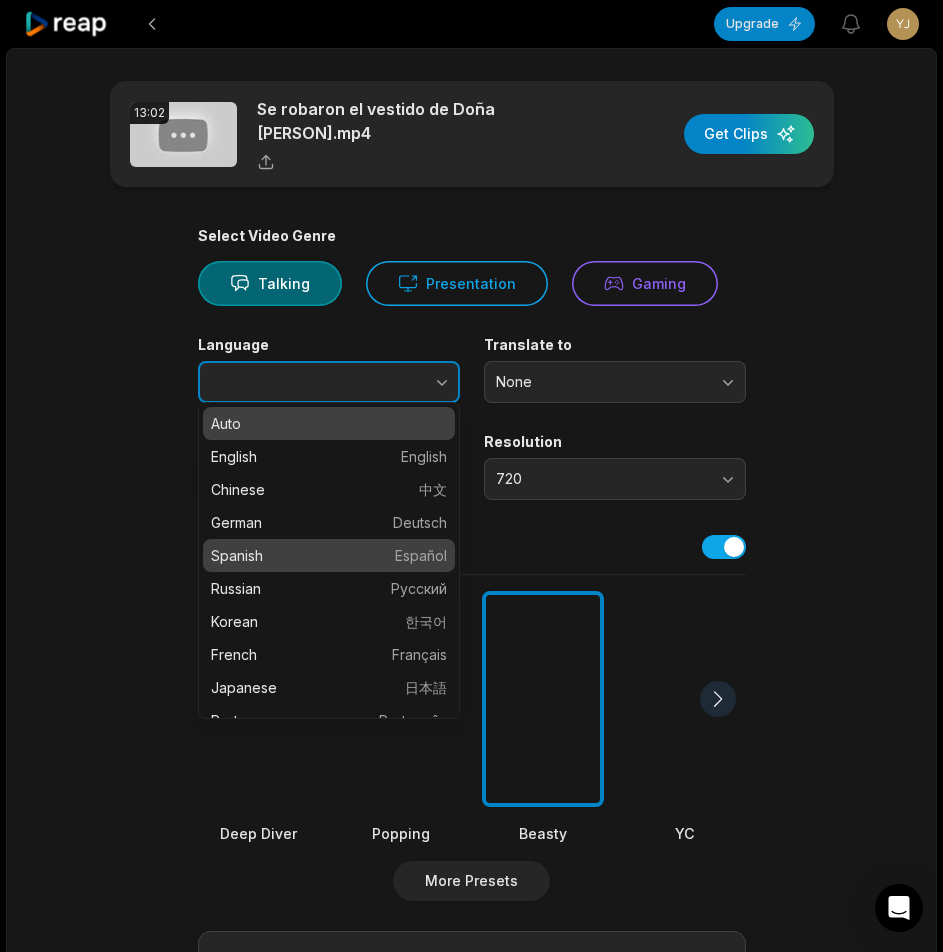 type on "*******" 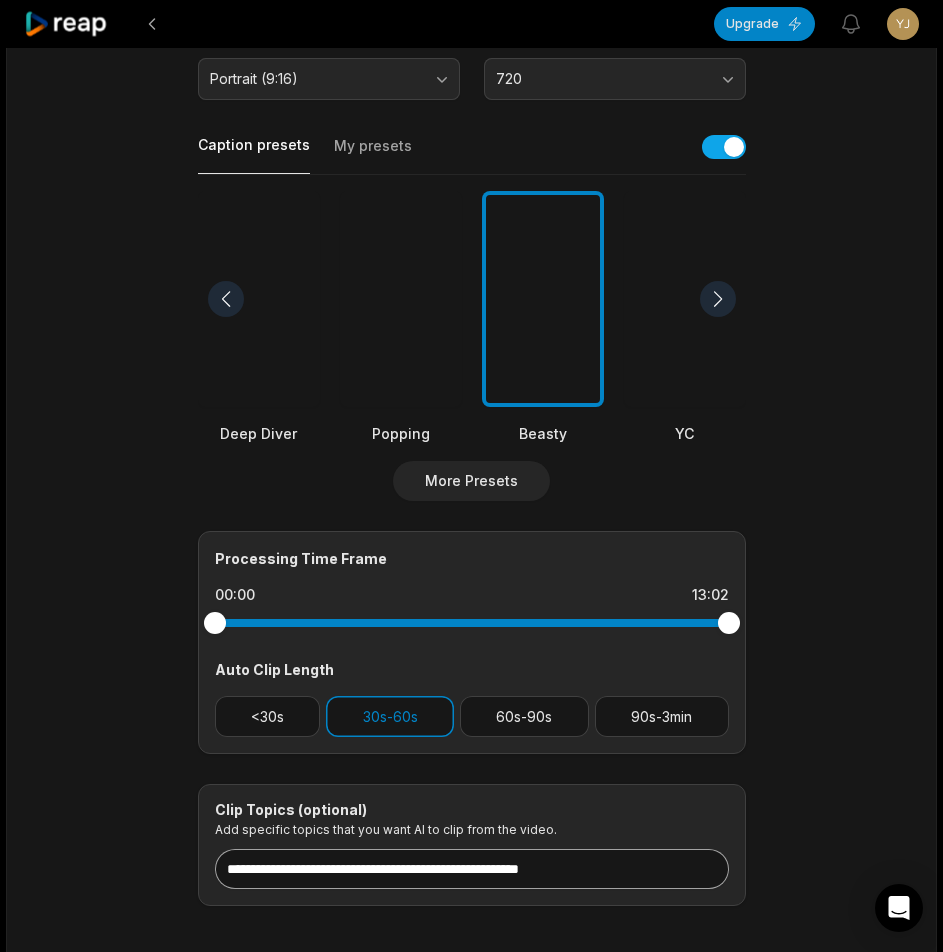 scroll, scrollTop: 489, scrollLeft: 0, axis: vertical 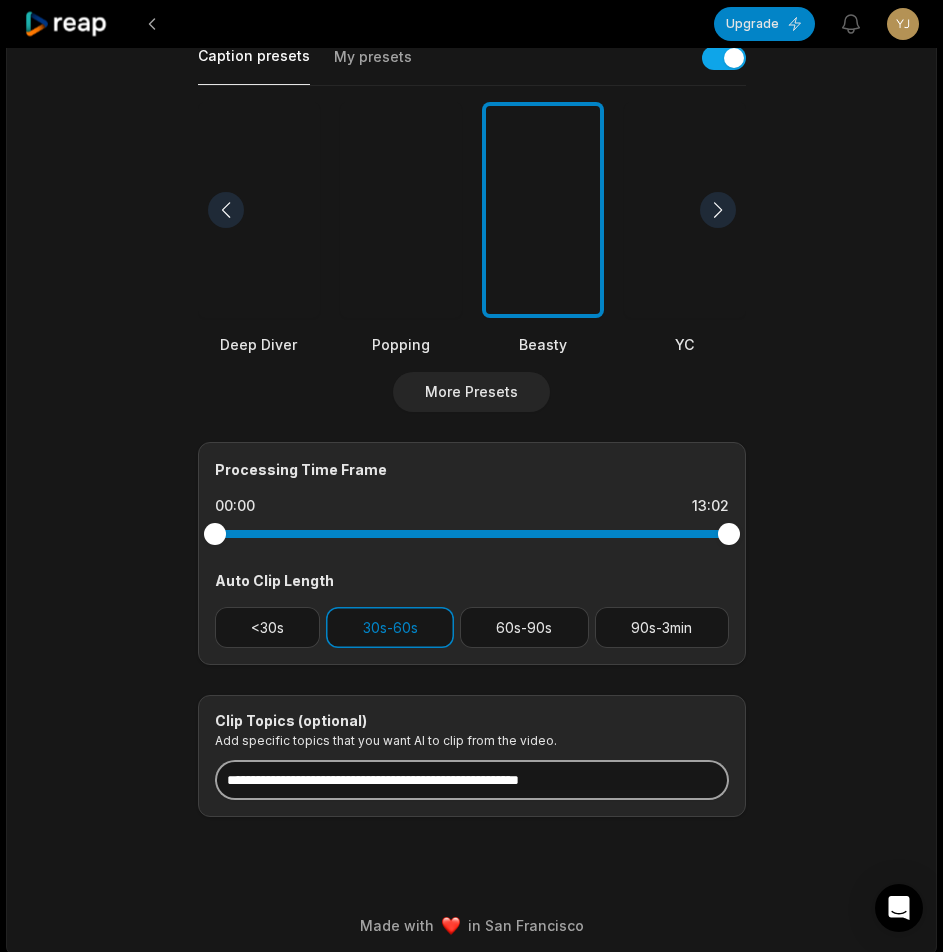 click at bounding box center (472, 780) 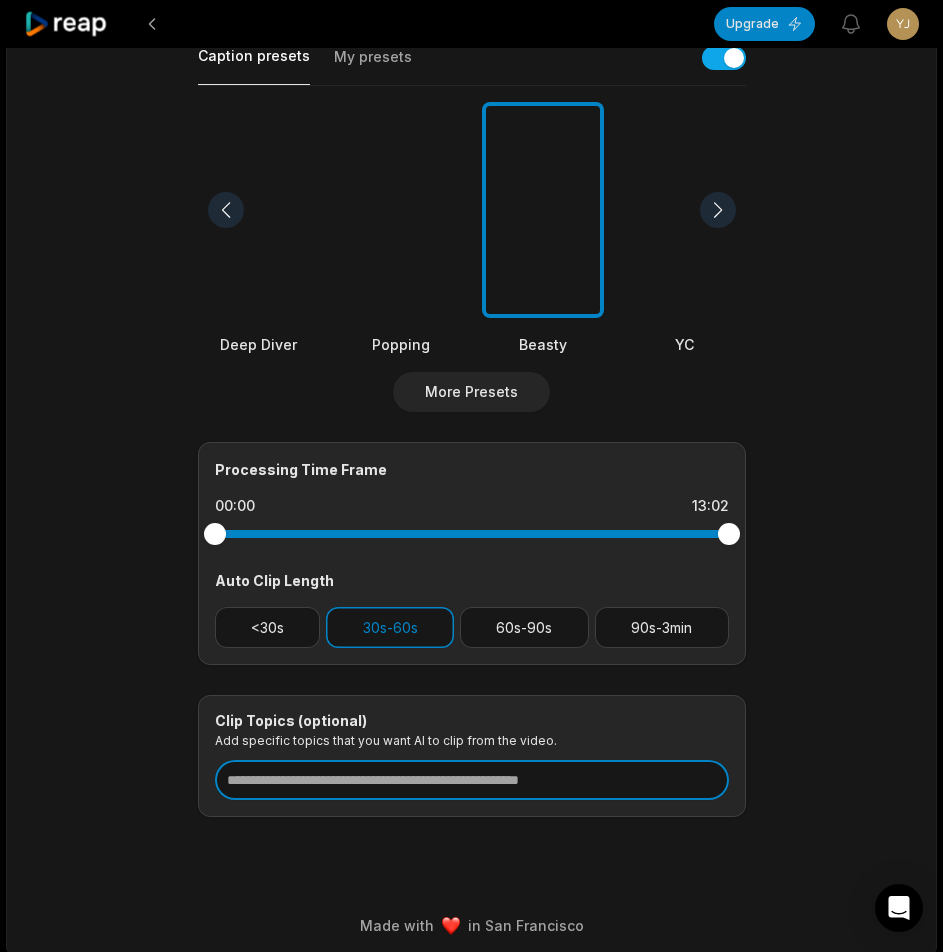 paste on "**********" 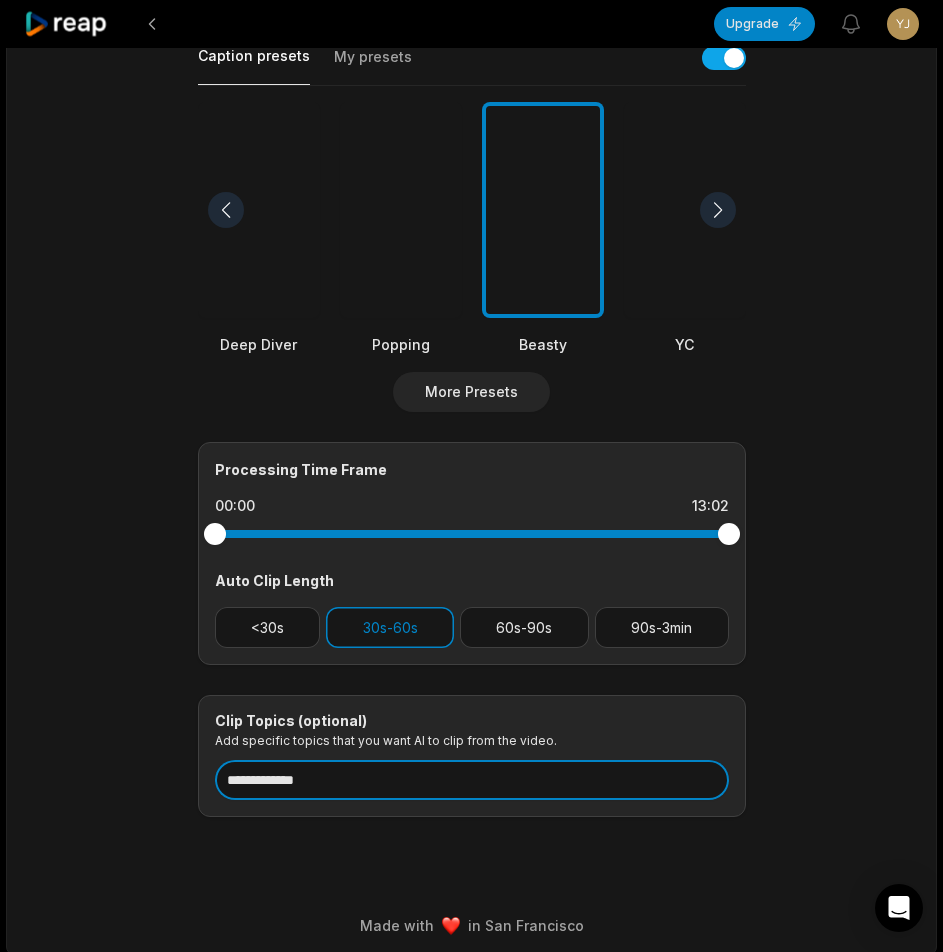 type on "**********" 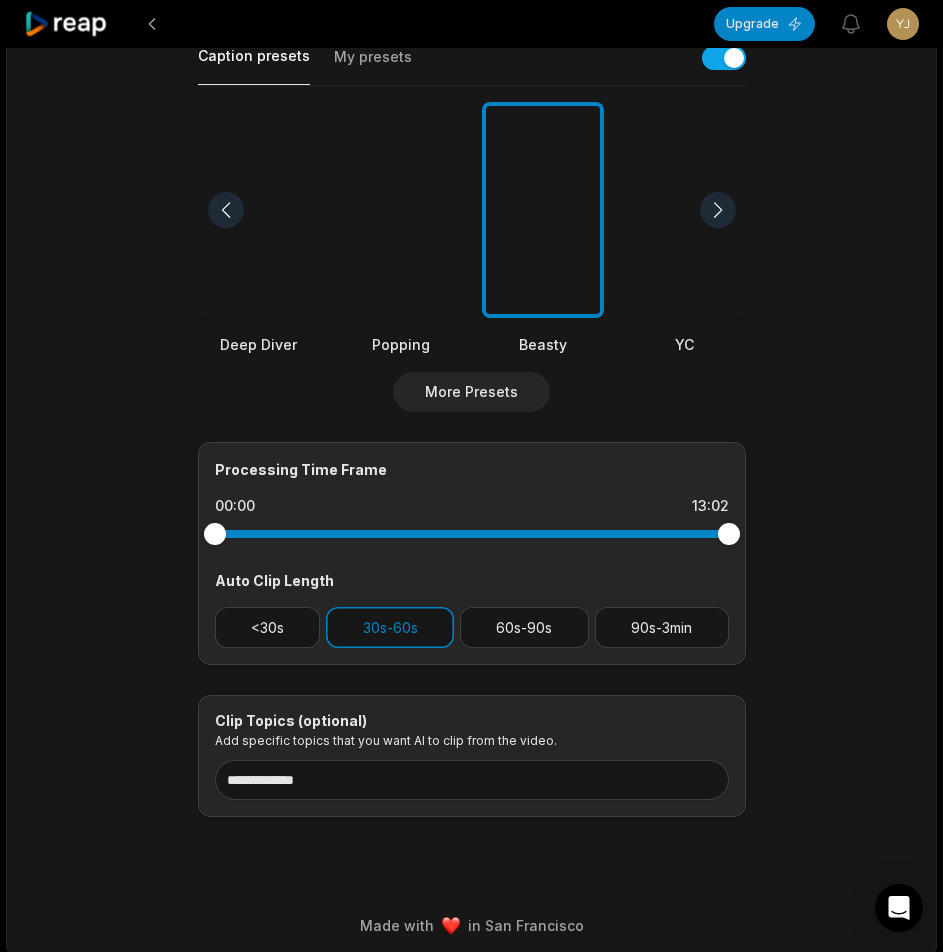 scroll, scrollTop: 0, scrollLeft: 0, axis: both 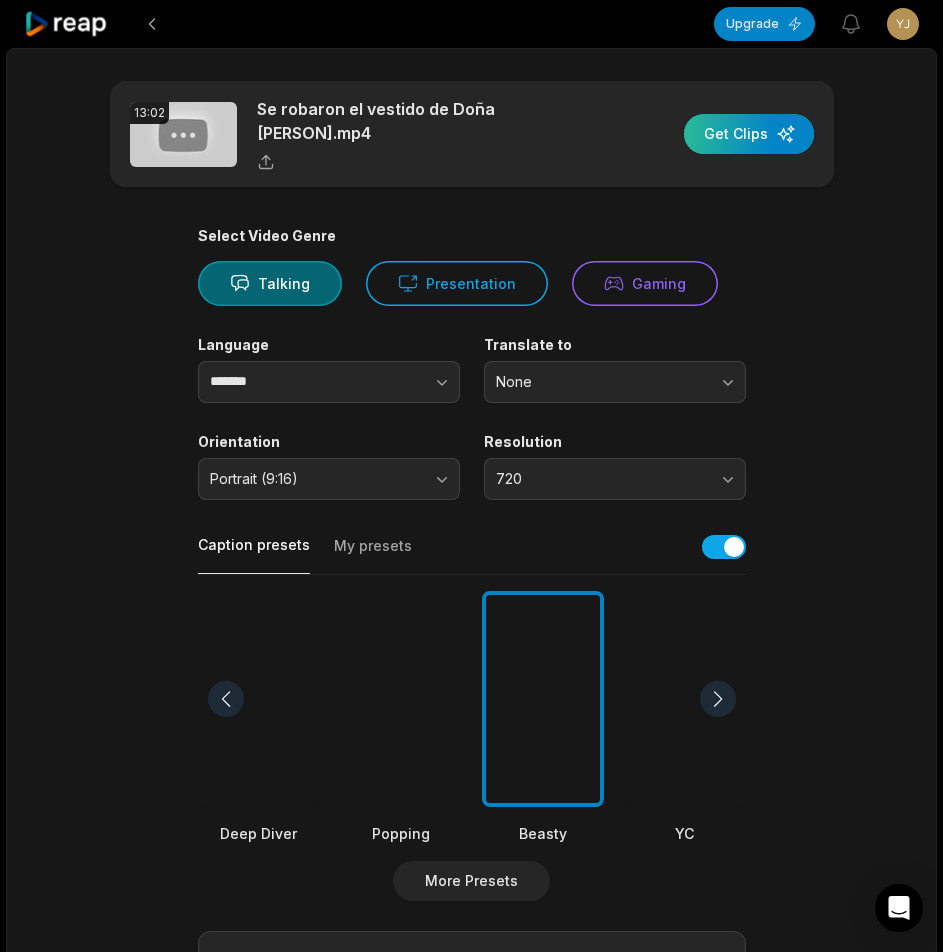click at bounding box center (749, 134) 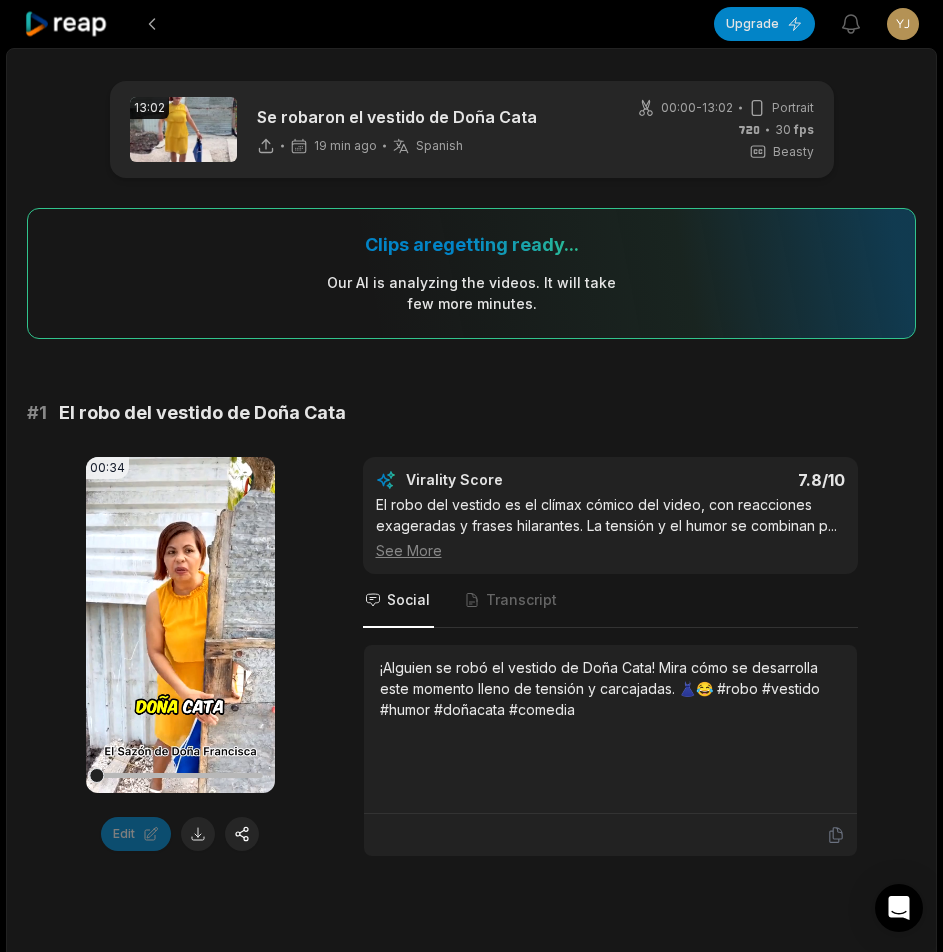 scroll, scrollTop: 0, scrollLeft: 0, axis: both 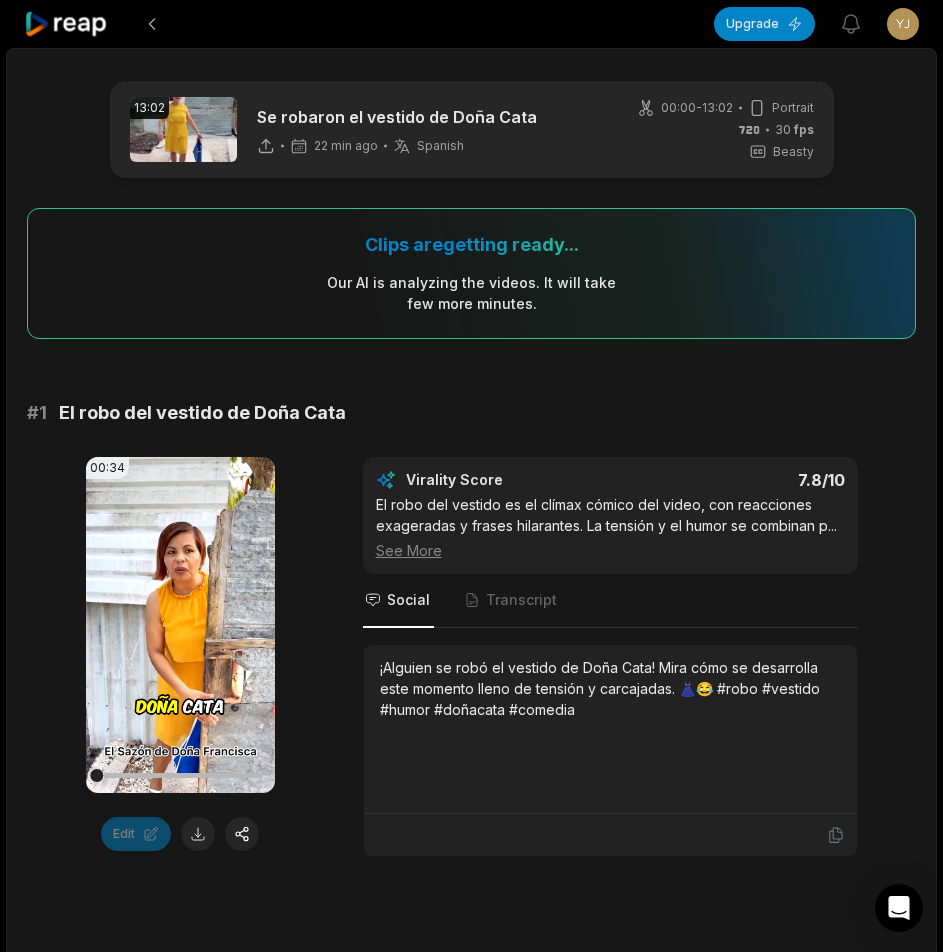 click 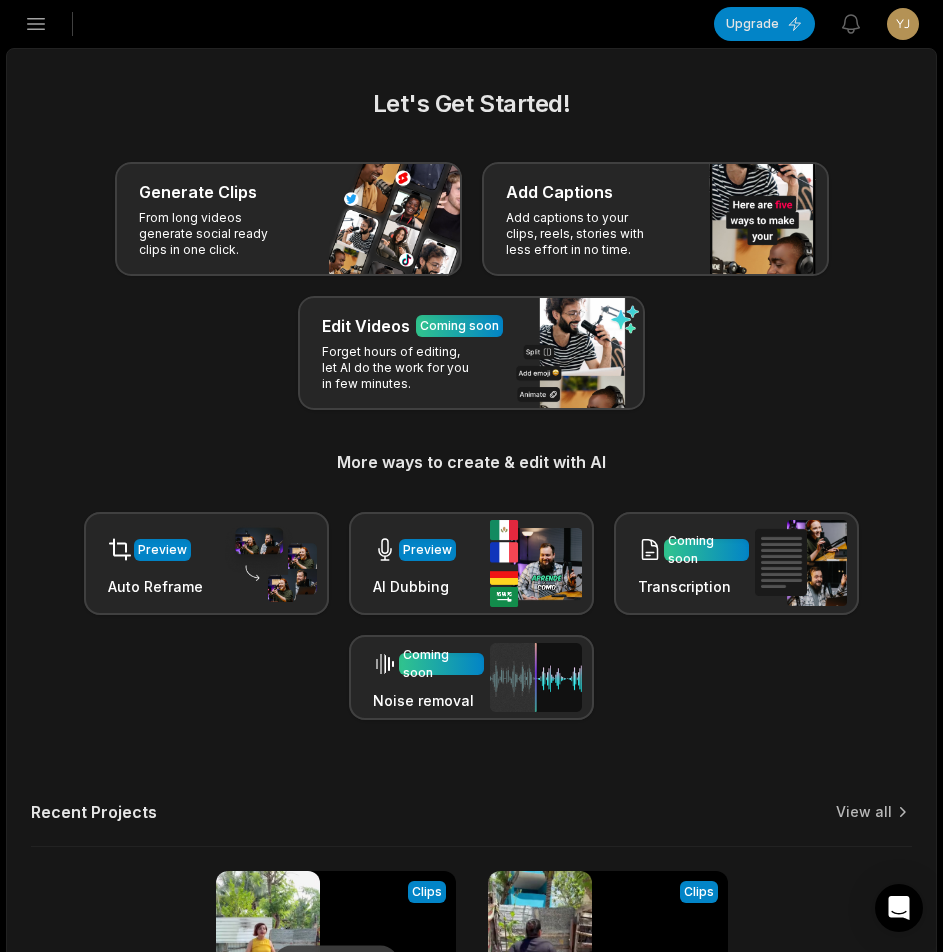click 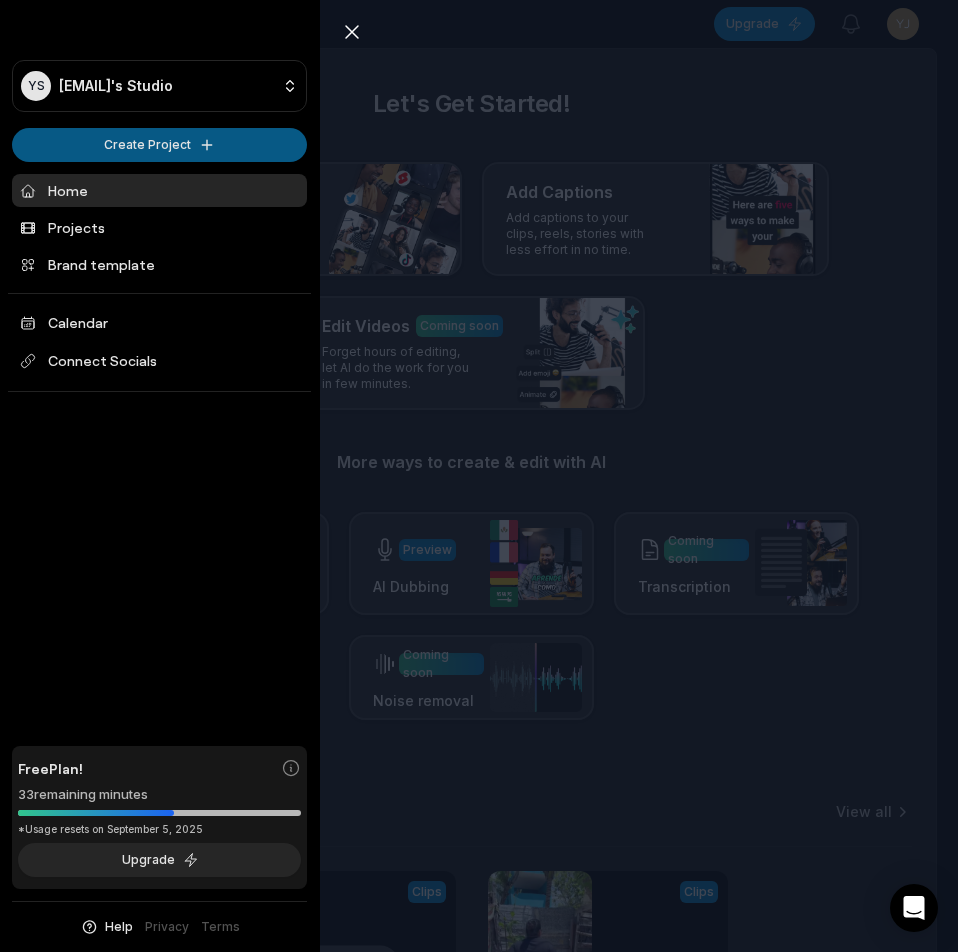 click on "YS Yjyeqqa@telegmail.com's Studio Create Project Home Projects Brand template Calendar Connect Socials Free  Plan! 33  remaining minutes *Usage resets on September 5, 2025 Upgrade Help Privacy Terms Open sidebar Upgrade View notifications Open user menu   Let's Get Started! Generate Clips From long videos generate social ready clips in one click. Add Captions Add captions to your clips, reels, stories with less effort in no time. Edit Videos Coming soon Forget hours of editing, let AI do the work for you in few minutes. More ways to create & edit with AI Preview Auto Reframe Preview AI Dubbing Coming soon Transcription Coming soon Noise removal Recent Projects View all Processing Clips 13:02 Se robaron el vestido de Doña Cata Open options 22 minutes ago View Clips Clips 13:55 Ahora si ya le cobraron el vestido que se robó Open options an hour ago Made with   in San Francisco
Close sidebar YS Yjyeqqa@telegmail.com's Studio Create Project Home Projects Brand template Calendar Connect Socials Free 33" at bounding box center (479, 476) 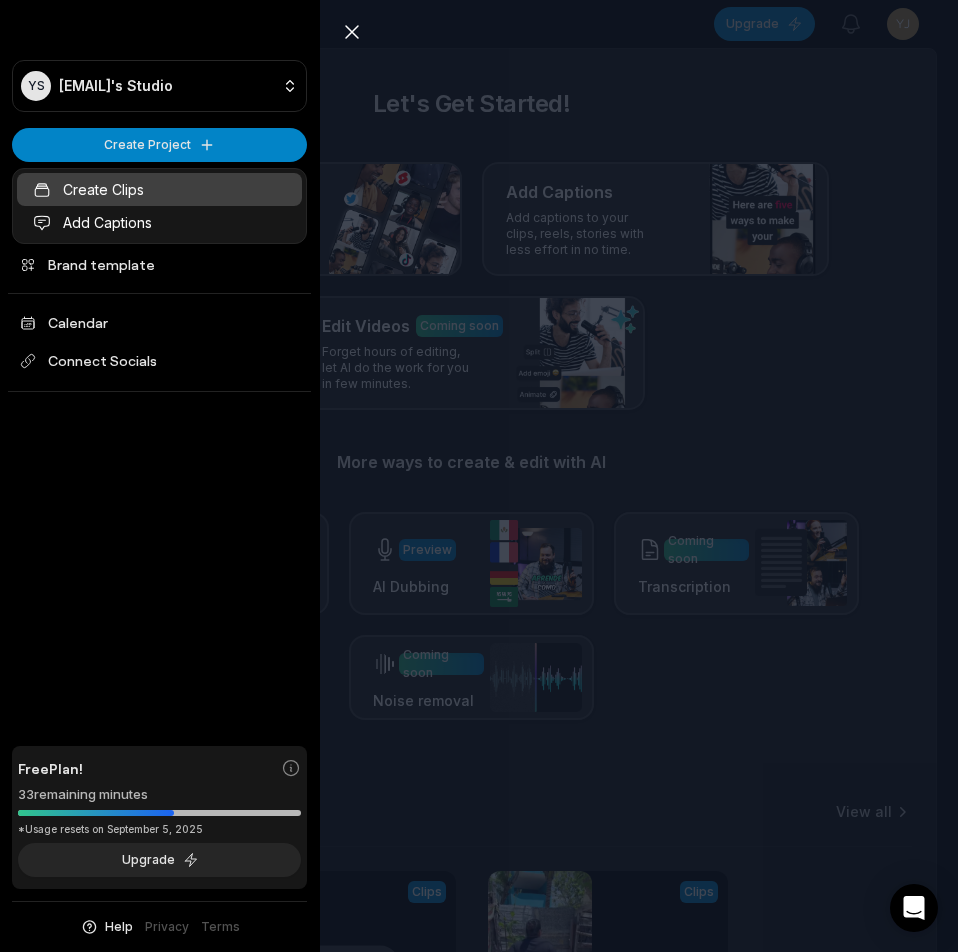 click on "Create Clips" at bounding box center [159, 189] 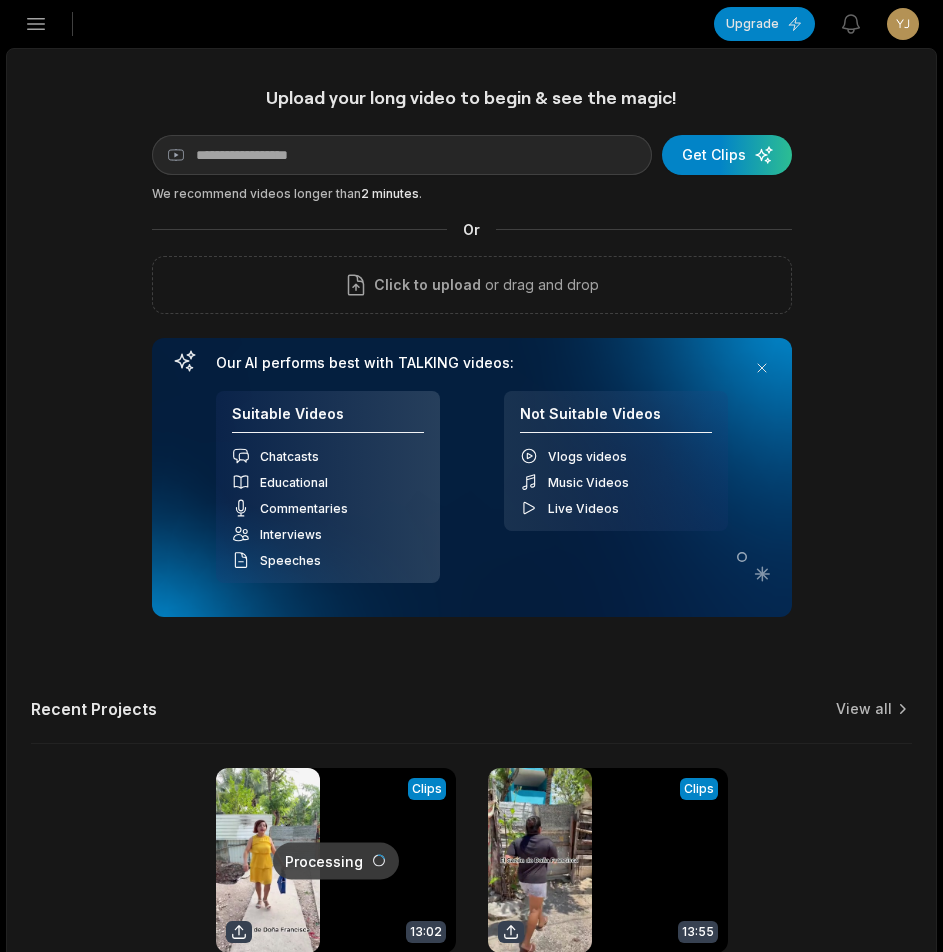 scroll, scrollTop: 0, scrollLeft: 0, axis: both 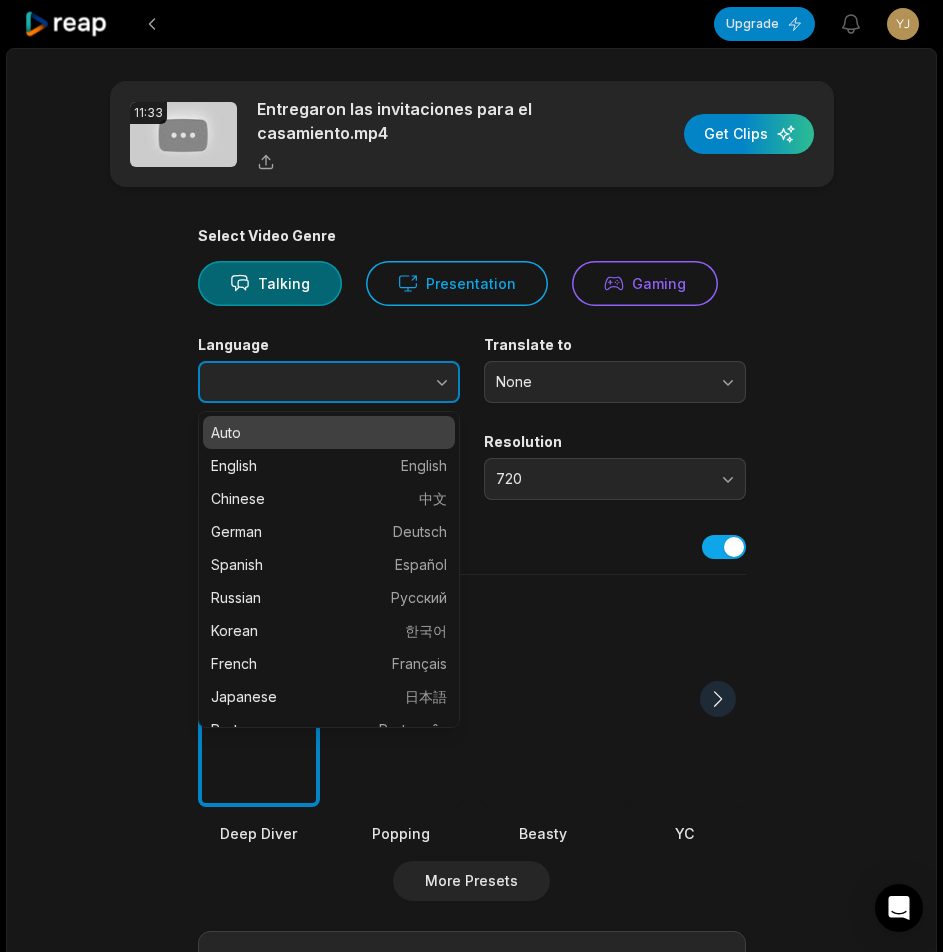 click at bounding box center (402, 382) 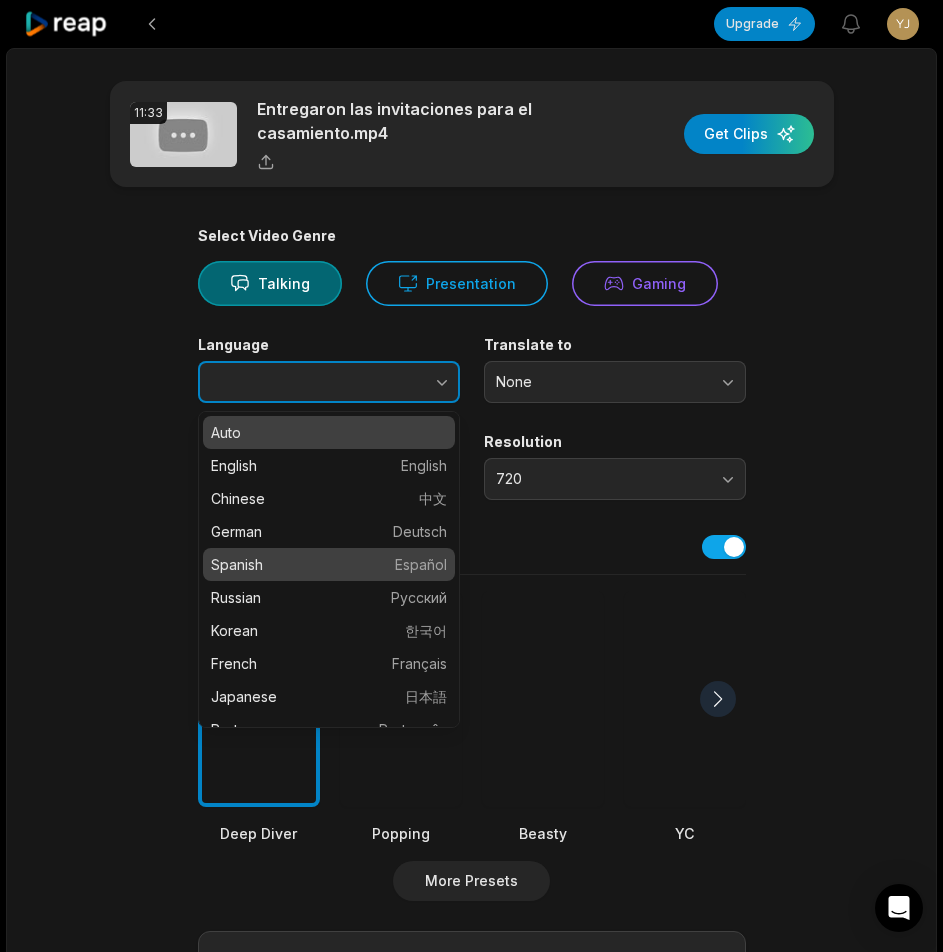 type on "*******" 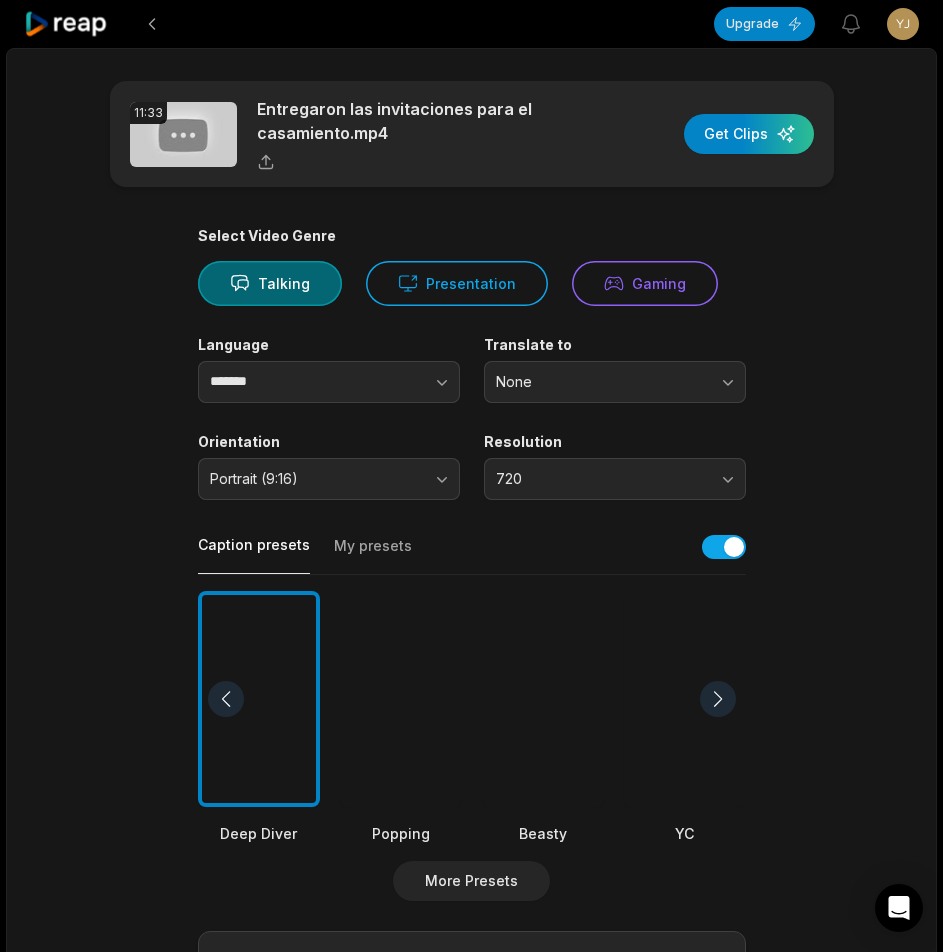 click at bounding box center [543, 699] 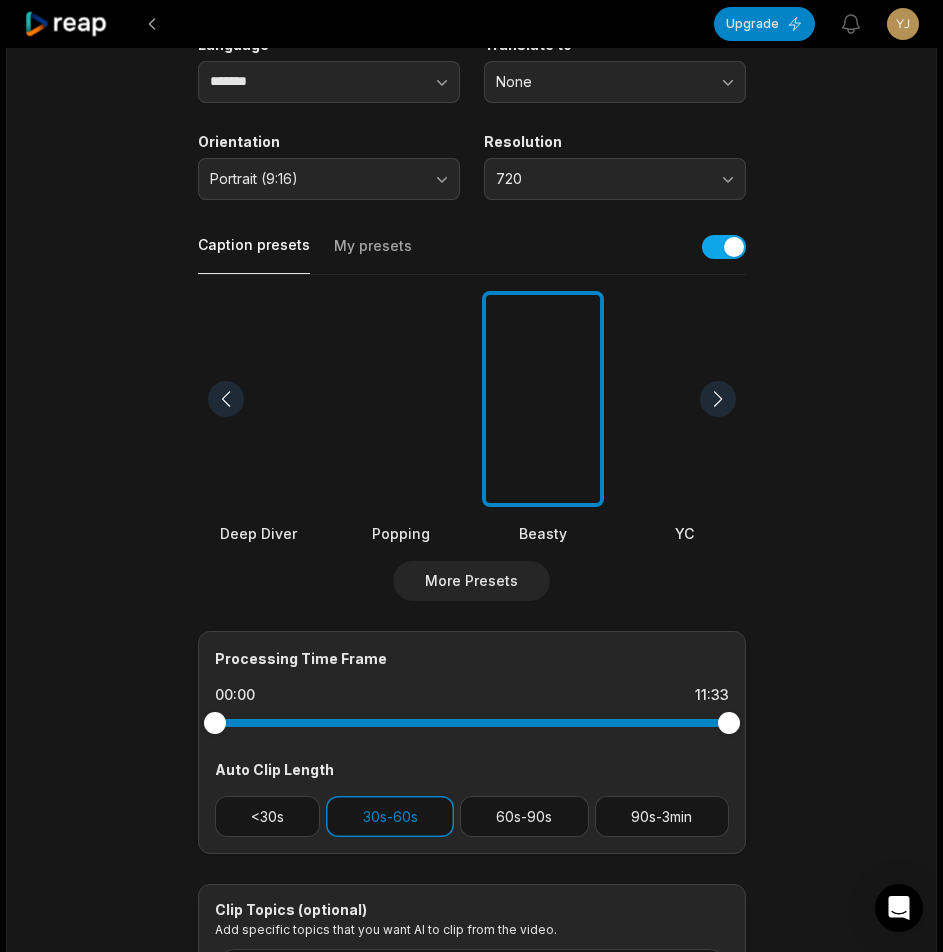 scroll, scrollTop: 498, scrollLeft: 0, axis: vertical 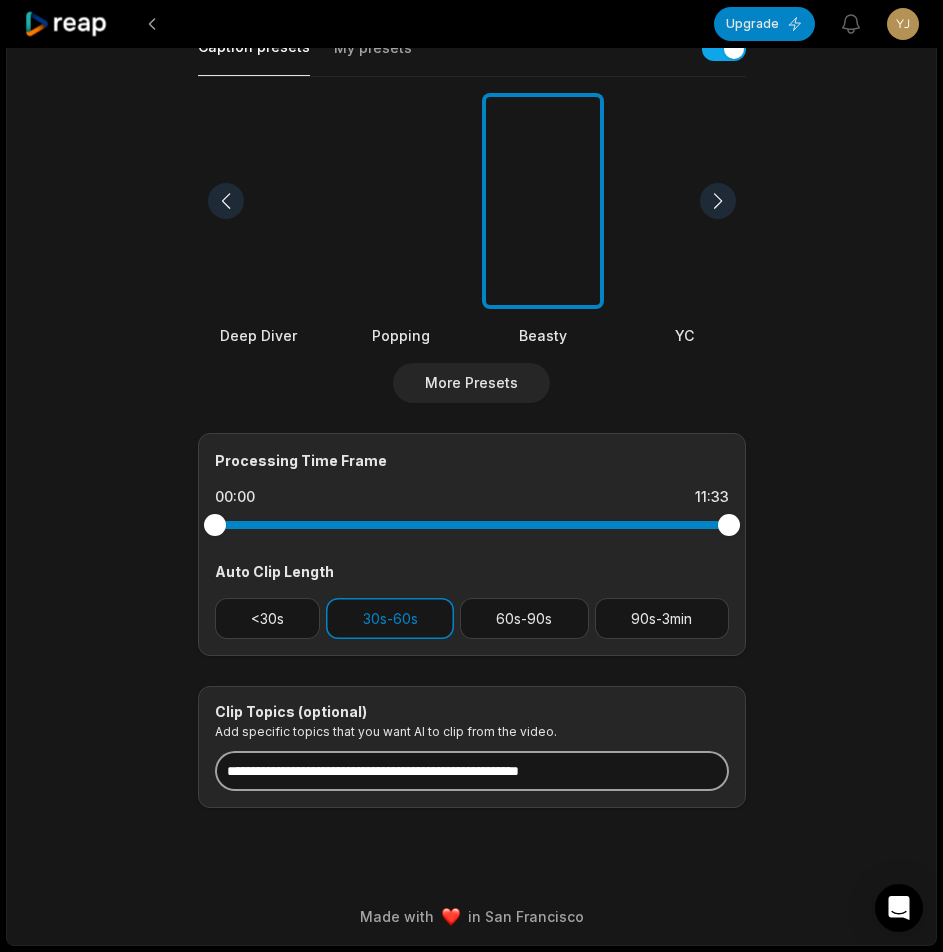 click at bounding box center (472, 771) 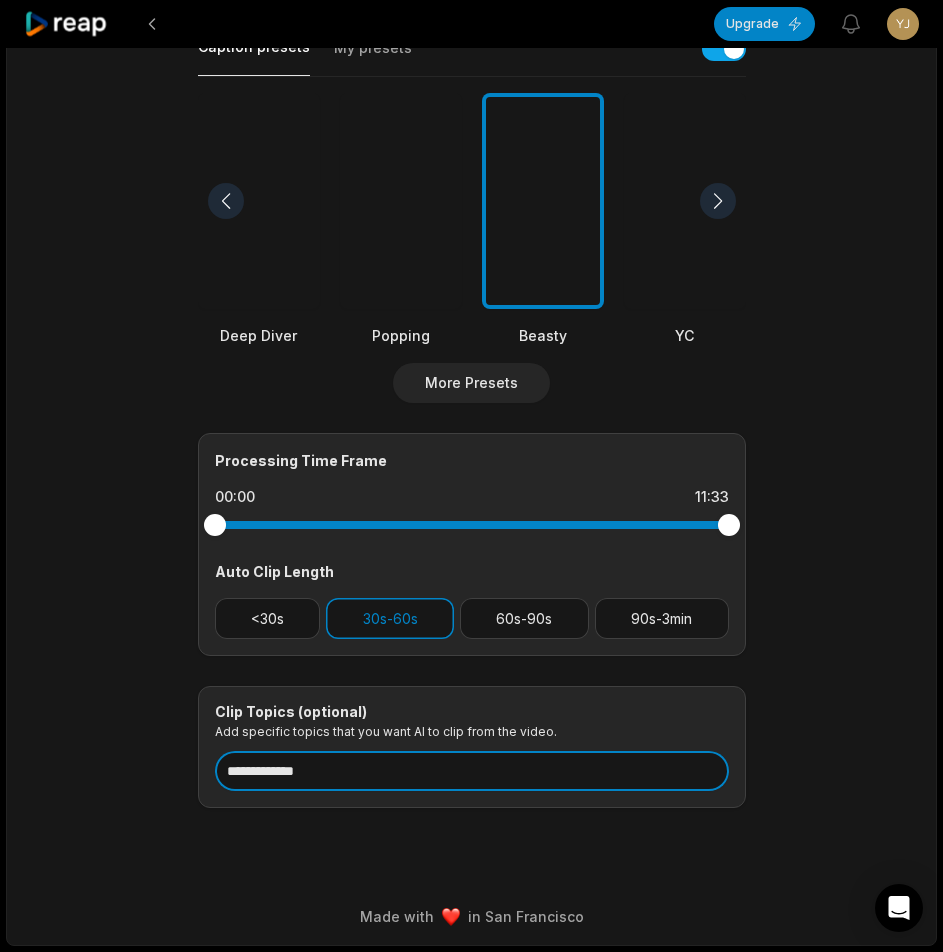 type on "**********" 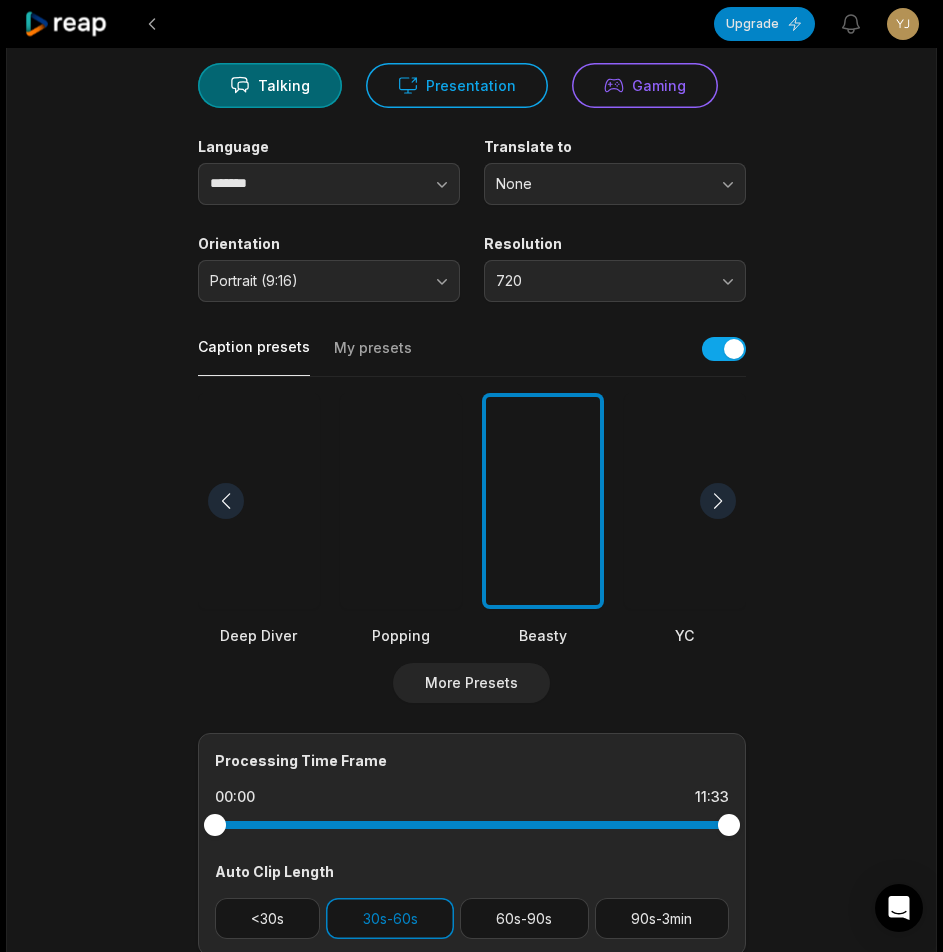 scroll, scrollTop: 0, scrollLeft: 0, axis: both 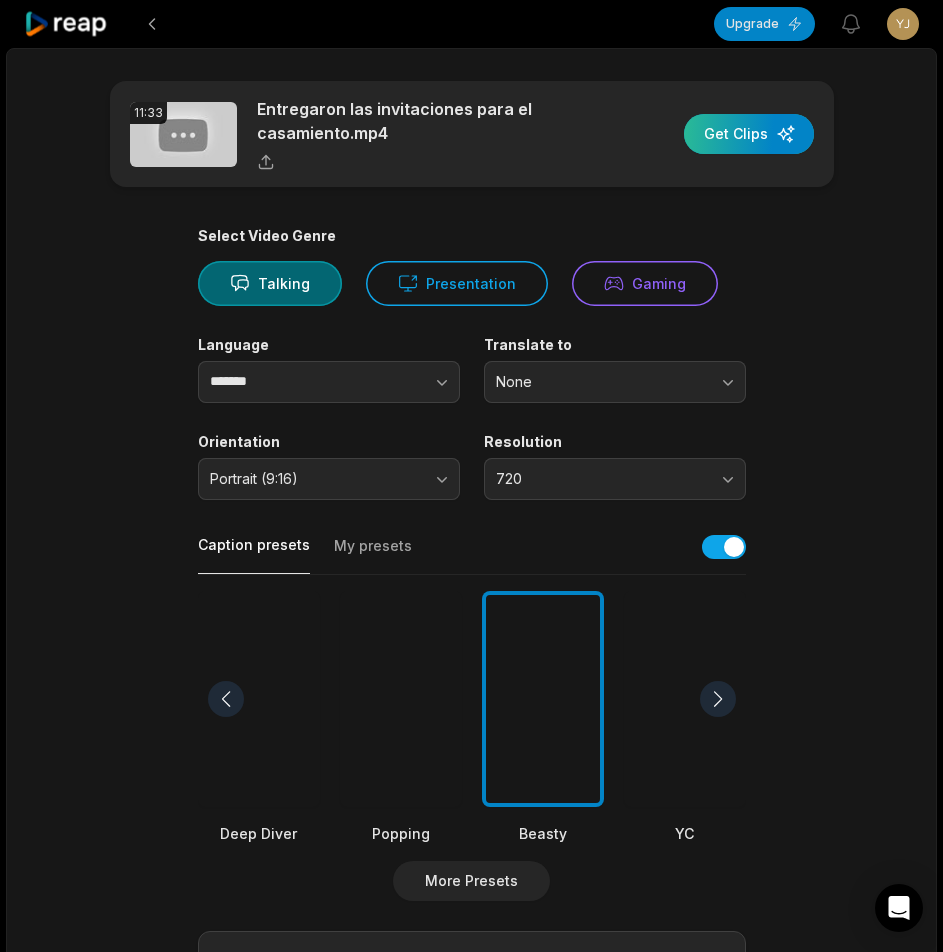 click at bounding box center (749, 134) 